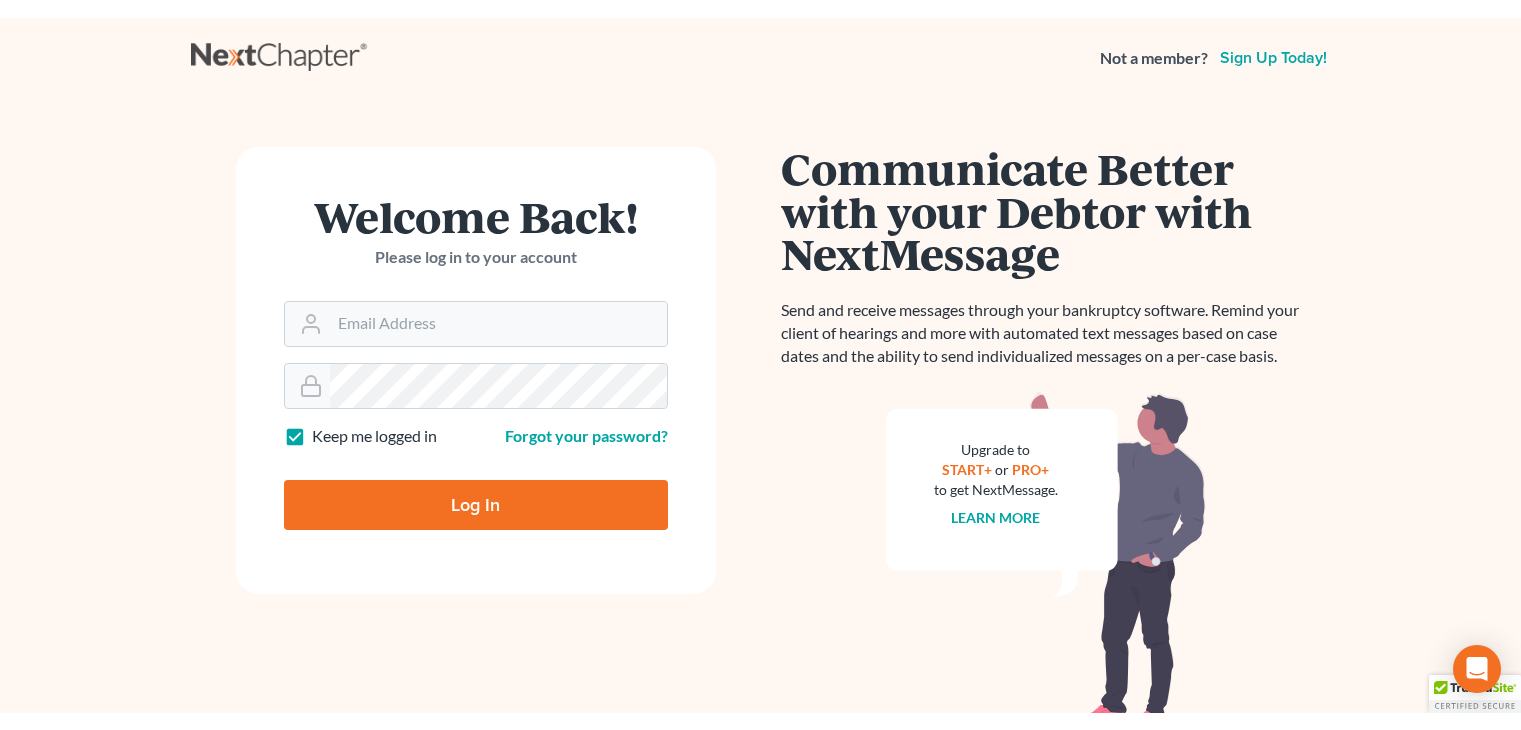 scroll, scrollTop: 0, scrollLeft: 0, axis: both 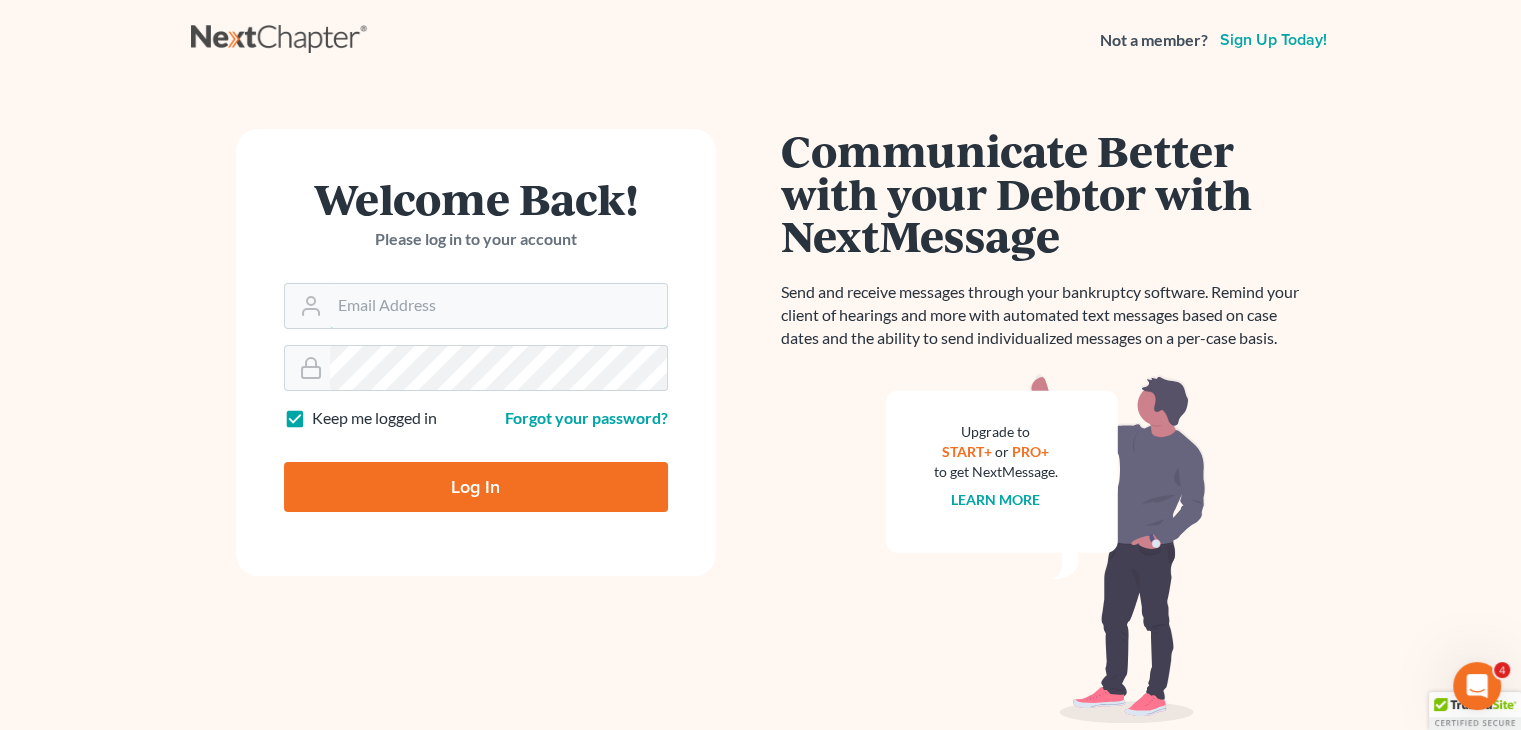 type on "[EMAIL]" 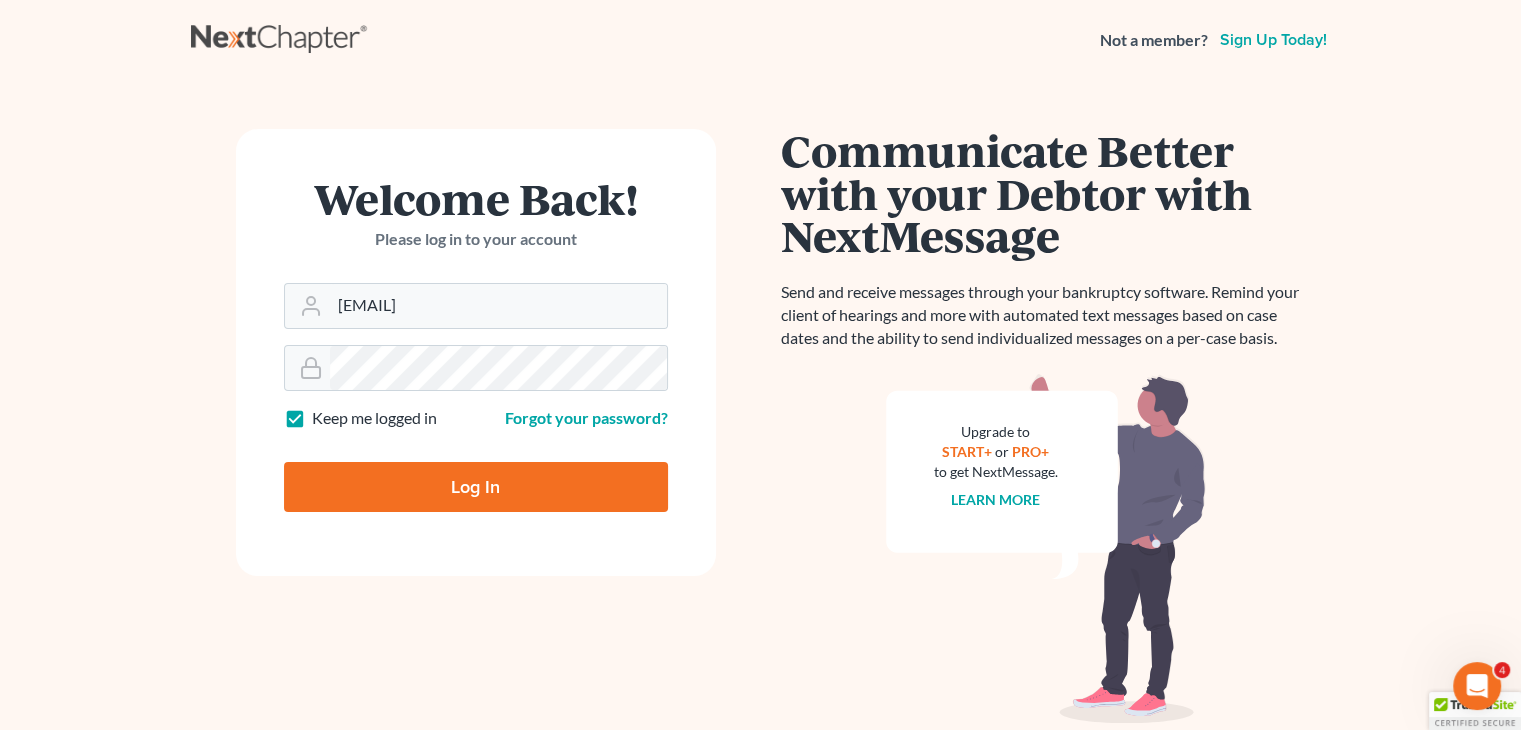 click on "Log In" at bounding box center [476, 487] 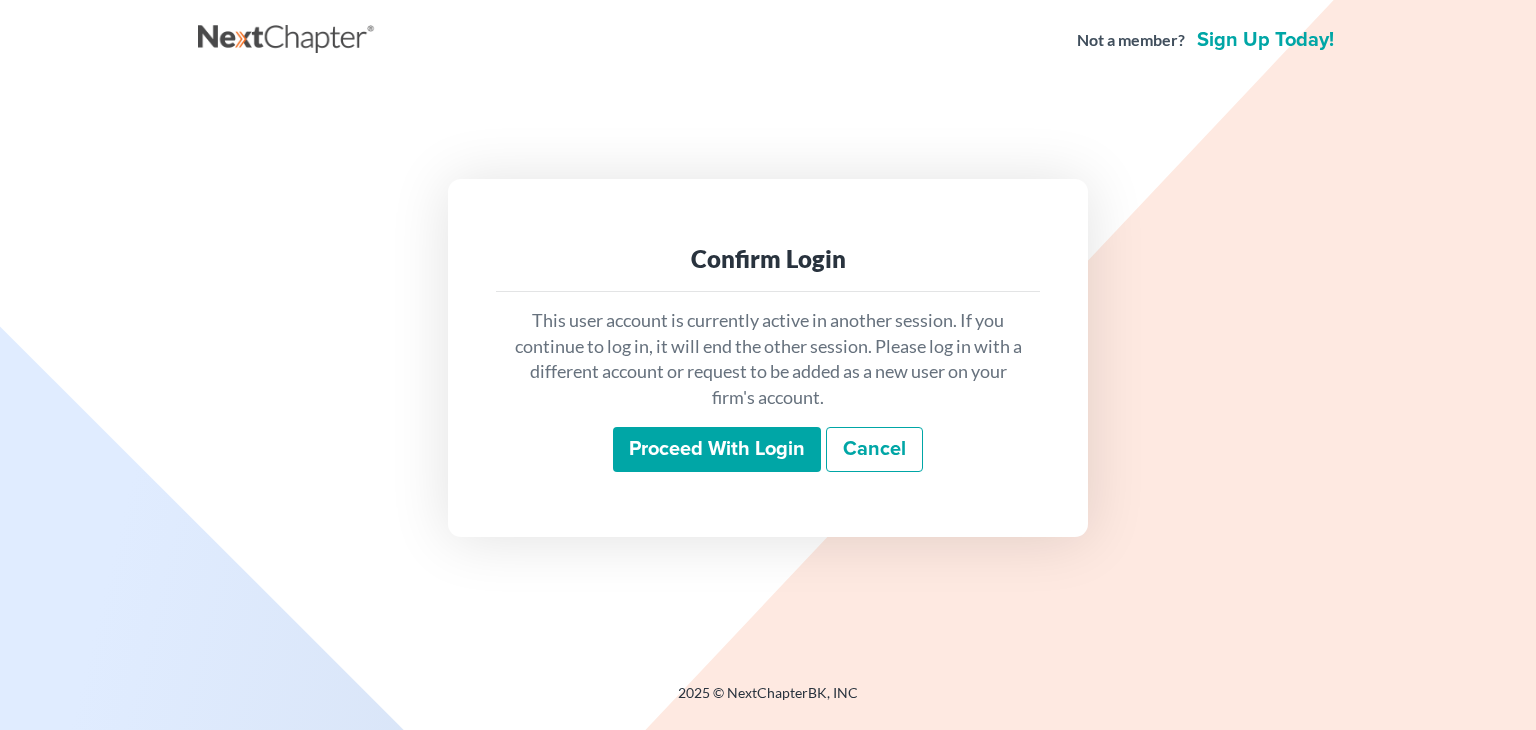 scroll, scrollTop: 0, scrollLeft: 0, axis: both 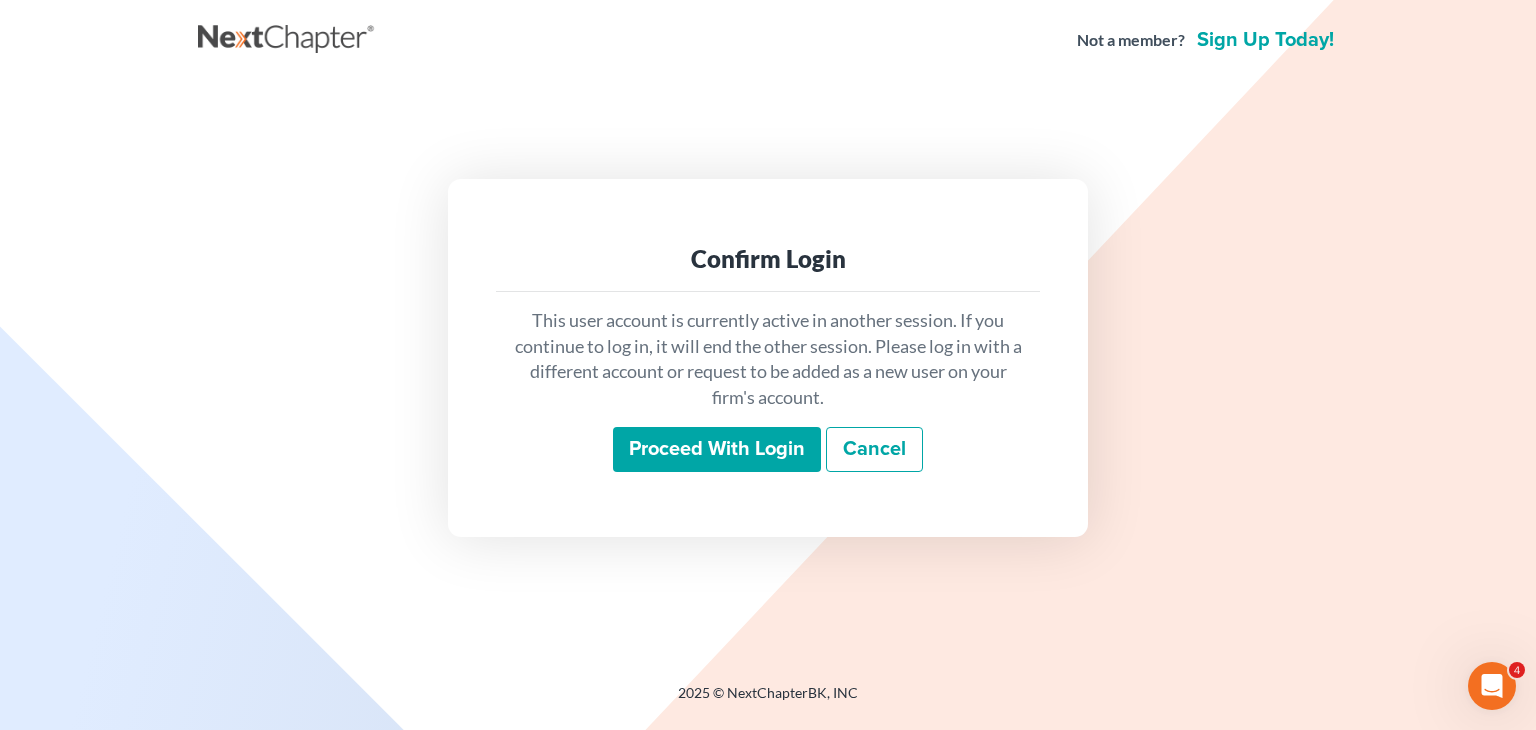 click on "Proceed with login" at bounding box center (717, 450) 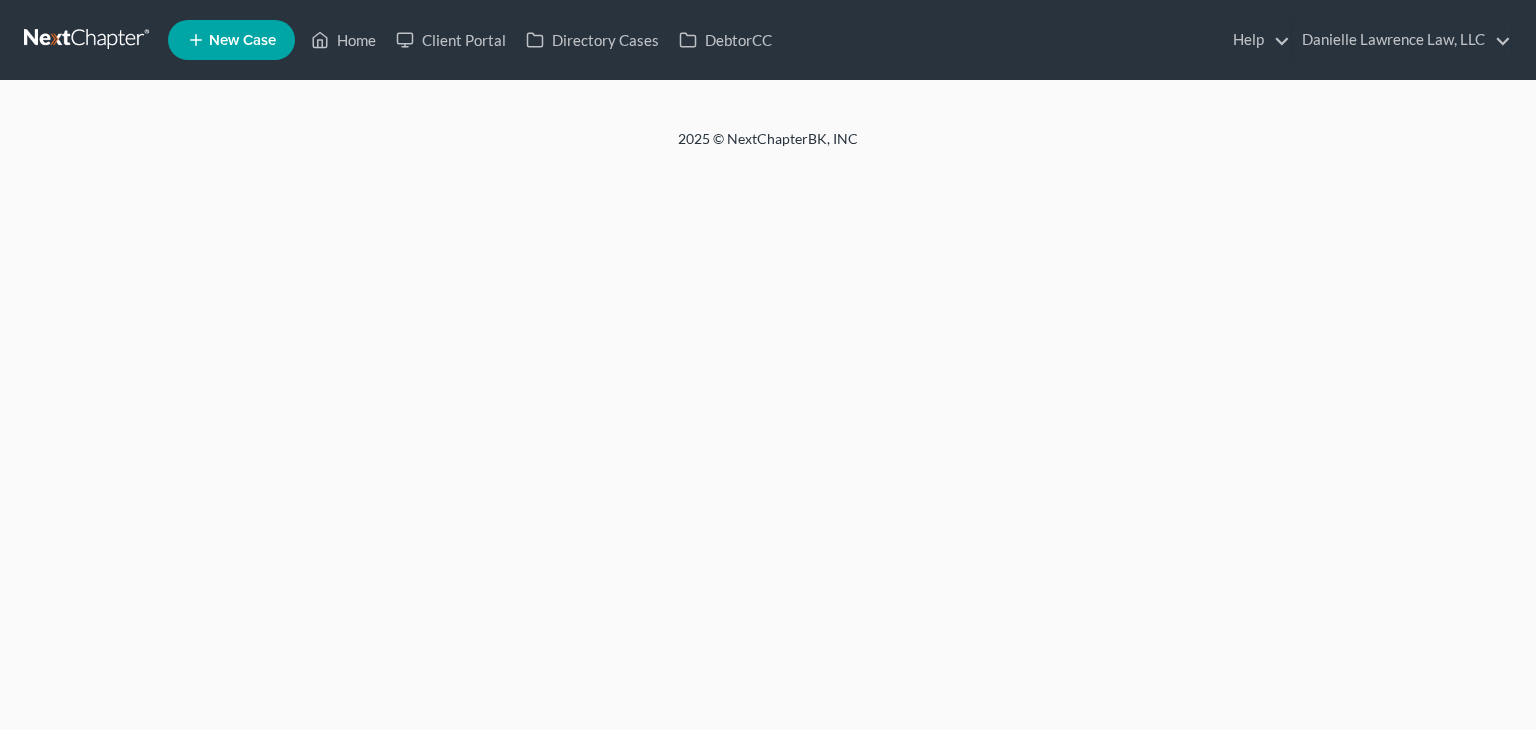 scroll, scrollTop: 0, scrollLeft: 0, axis: both 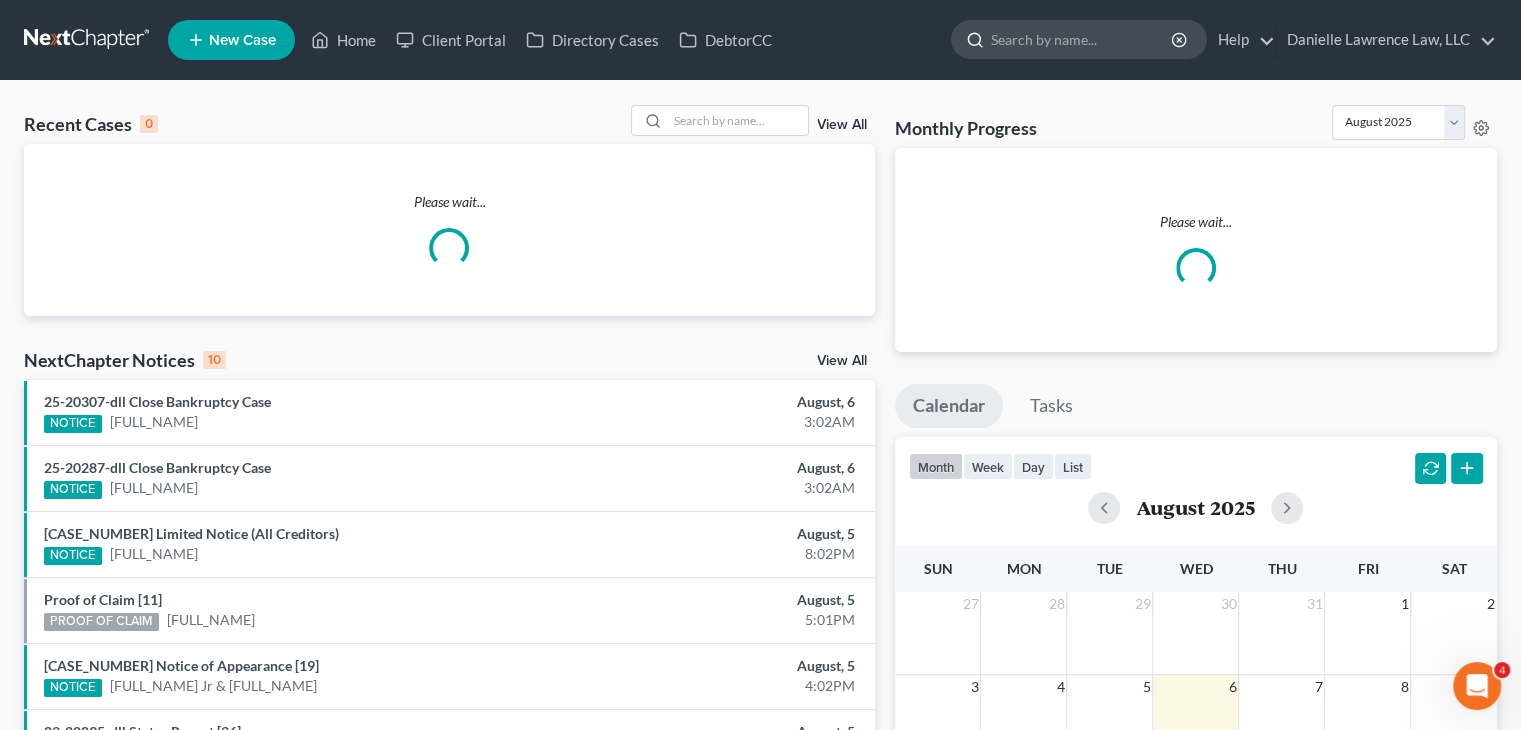 click at bounding box center [1079, 39] 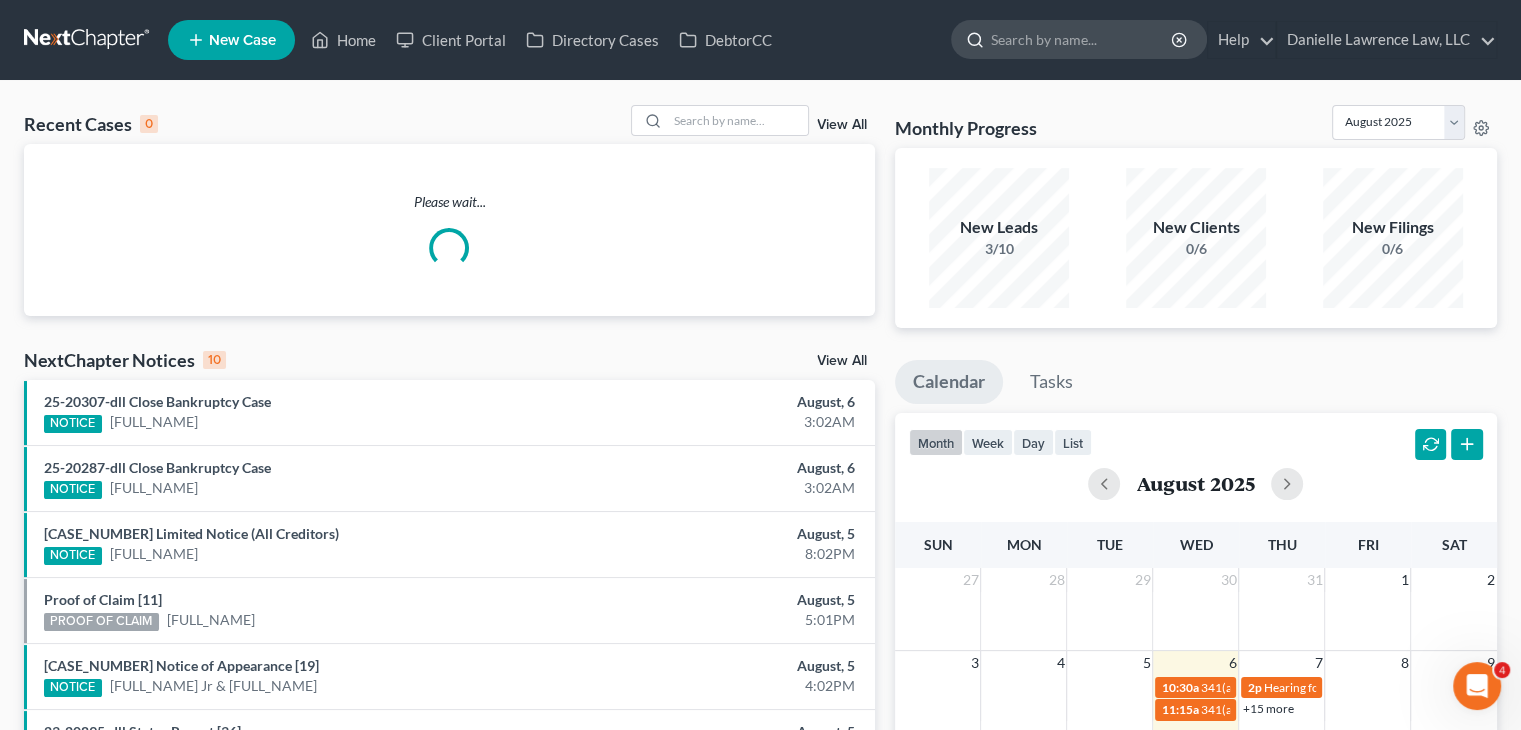 click at bounding box center (1082, 39) 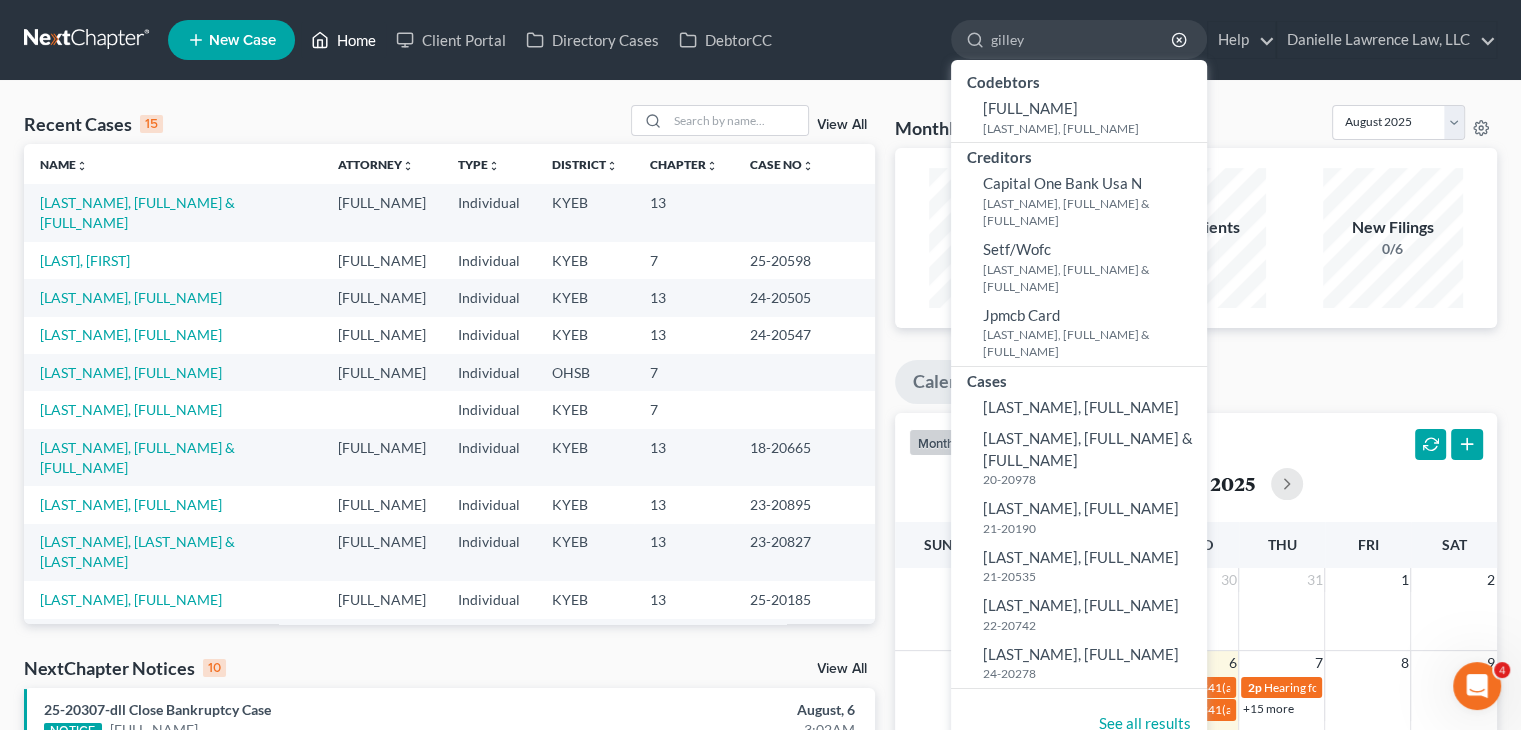 type on "gilley" 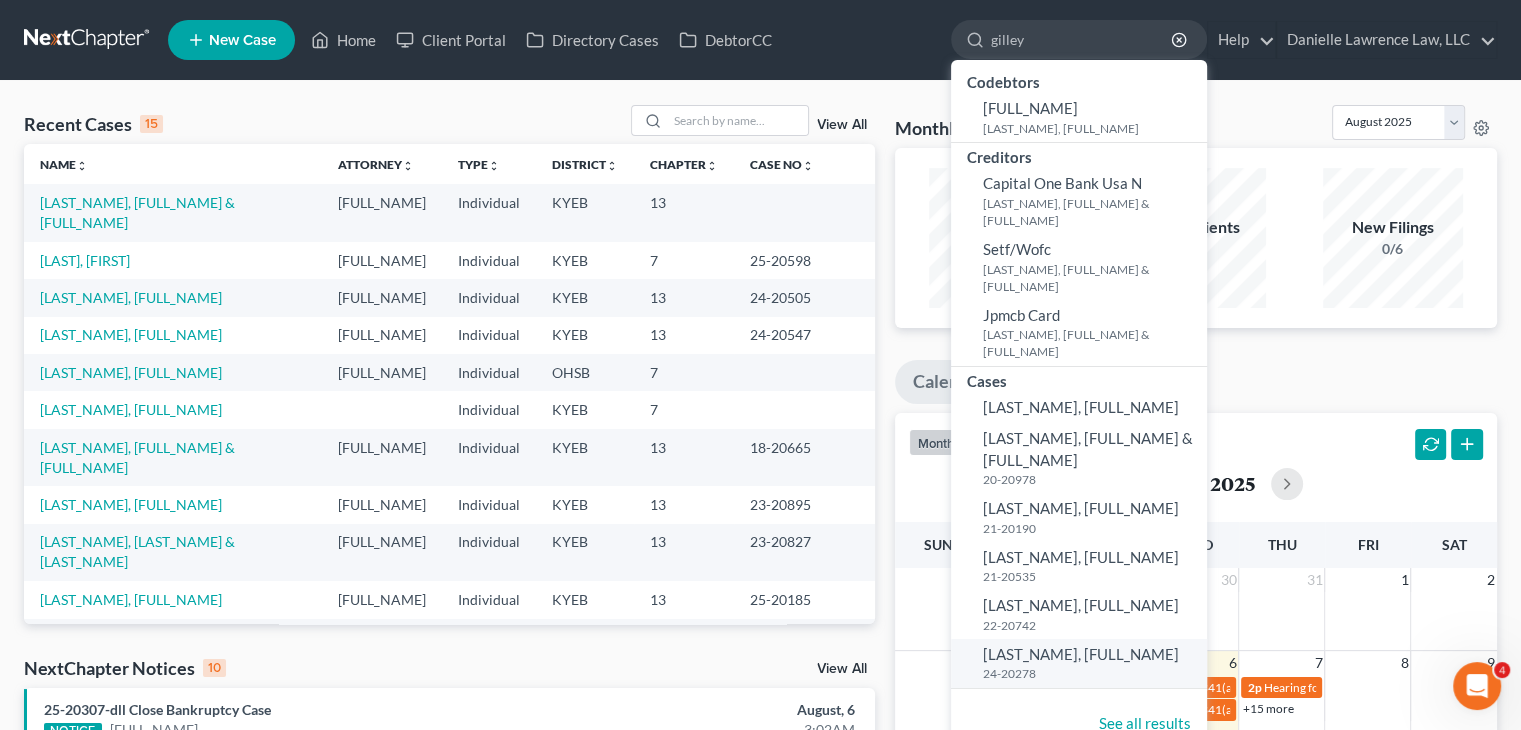 click on "[LAST_NAME], [FULL_NAME]" 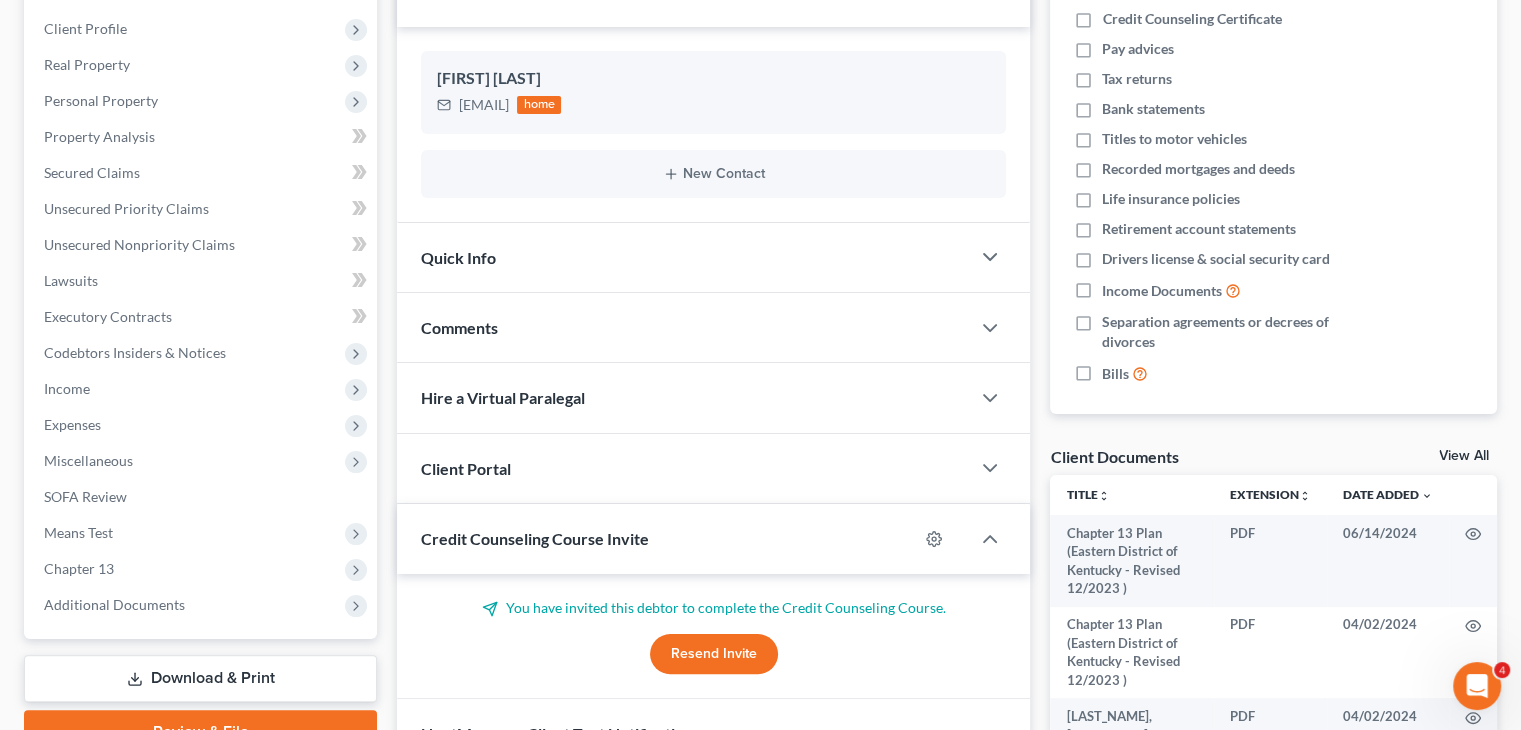 scroll, scrollTop: 308, scrollLeft: 0, axis: vertical 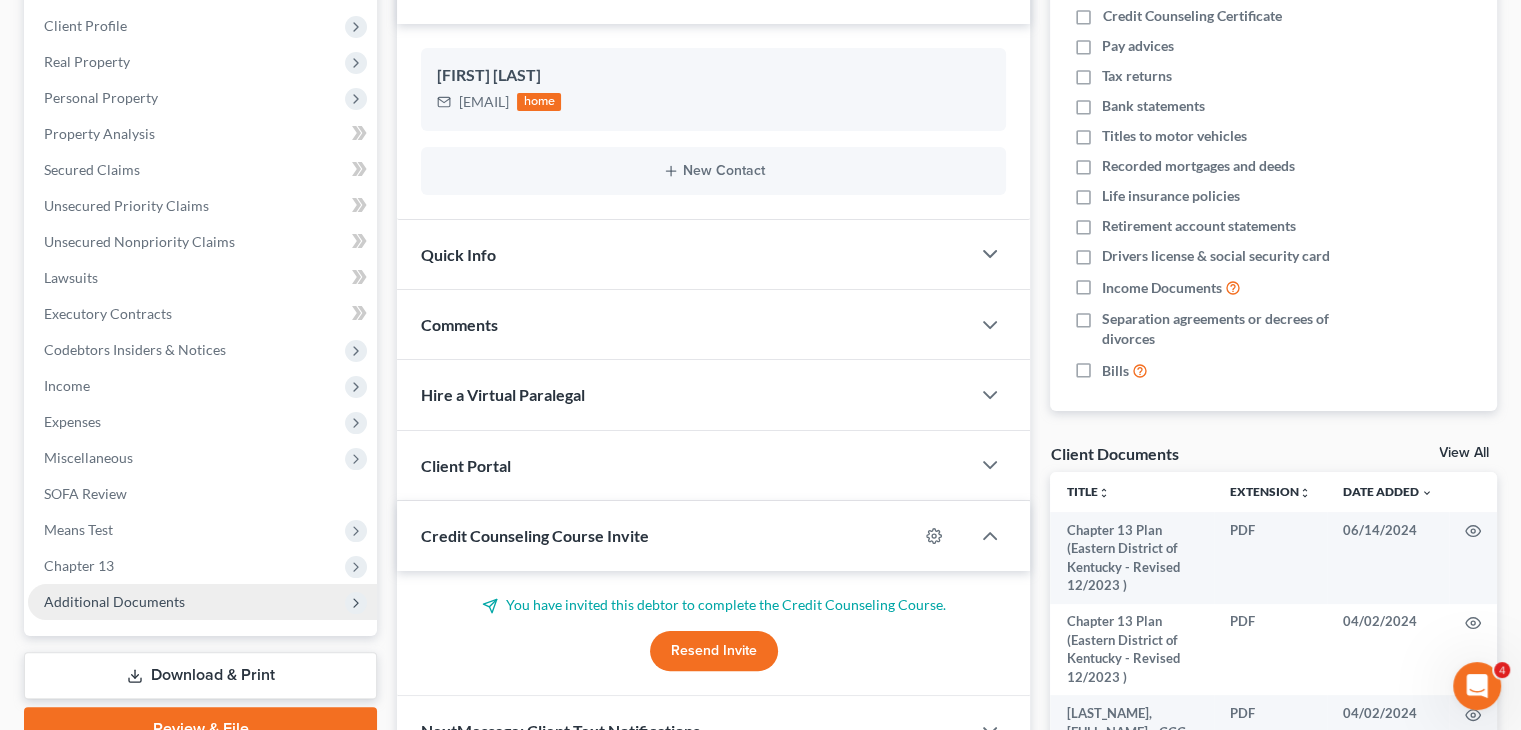 click on "Additional Documents" at bounding box center [202, 602] 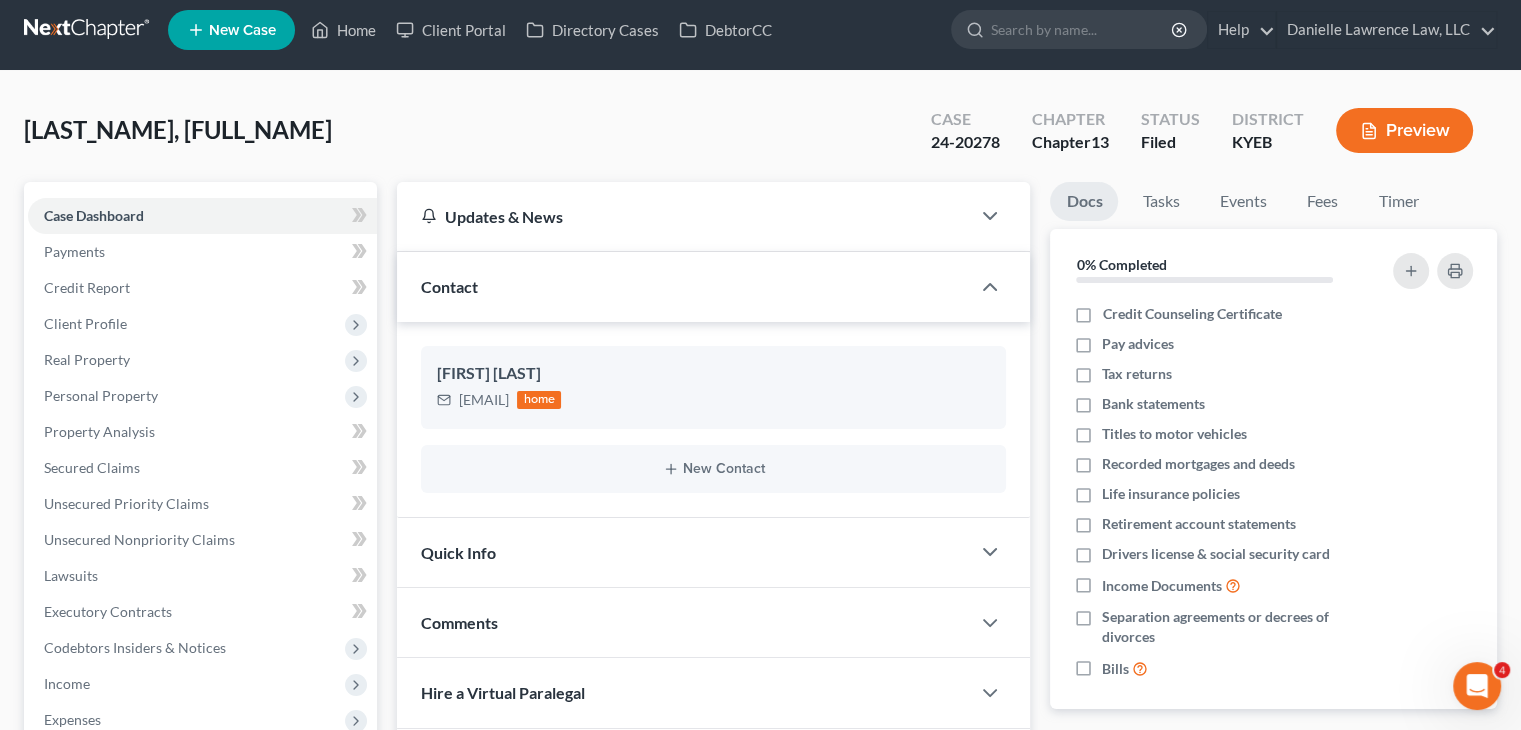scroll, scrollTop: 3, scrollLeft: 0, axis: vertical 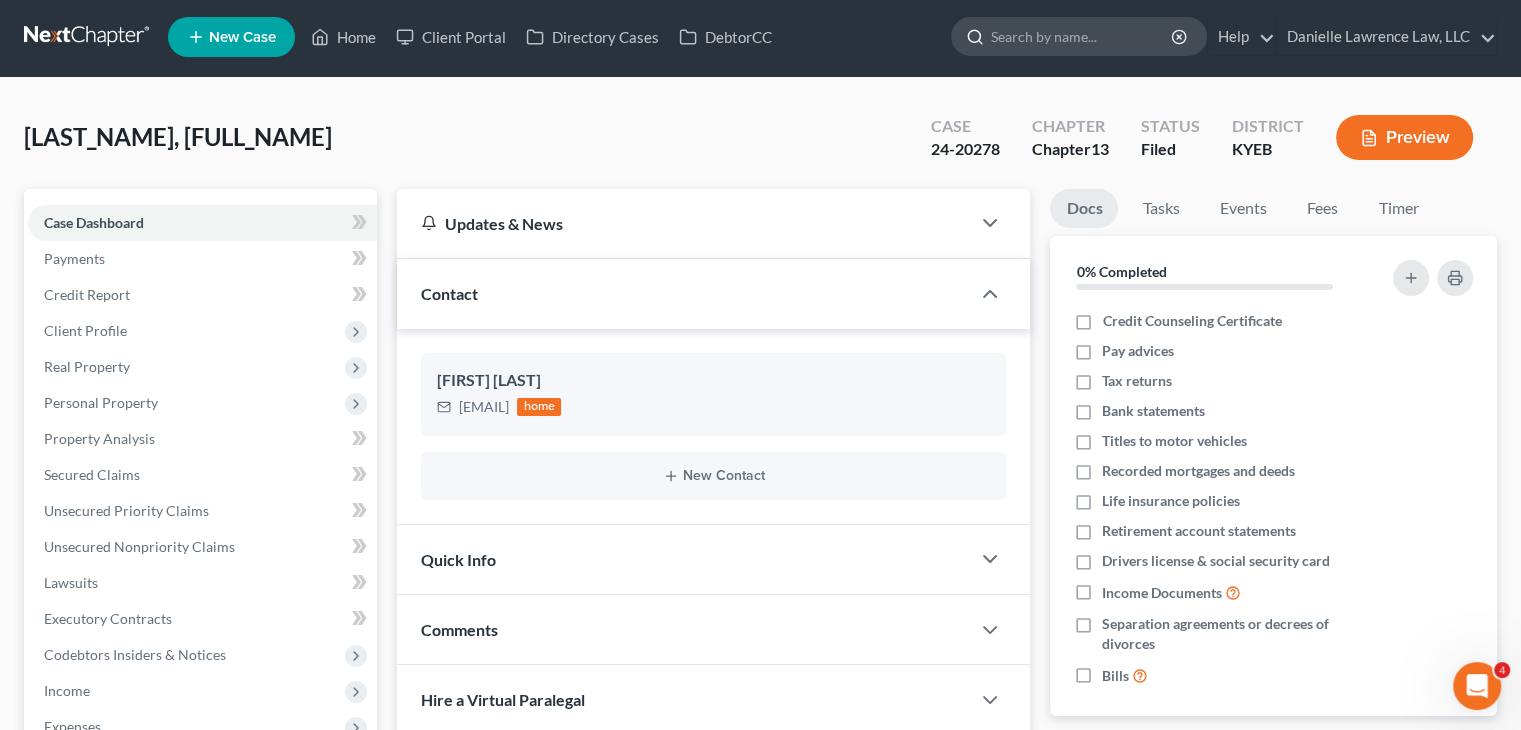 click at bounding box center (1082, 36) 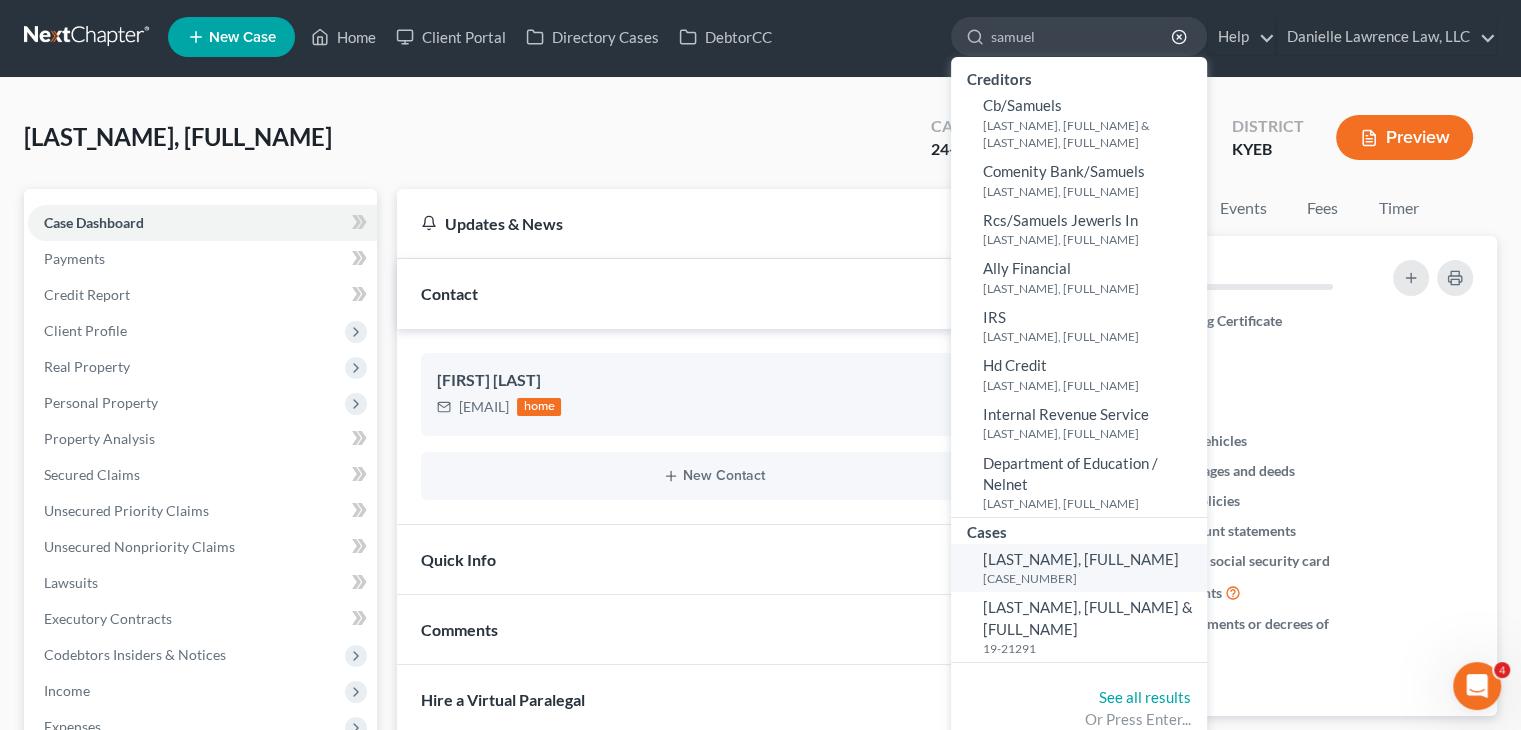 type on "samuel" 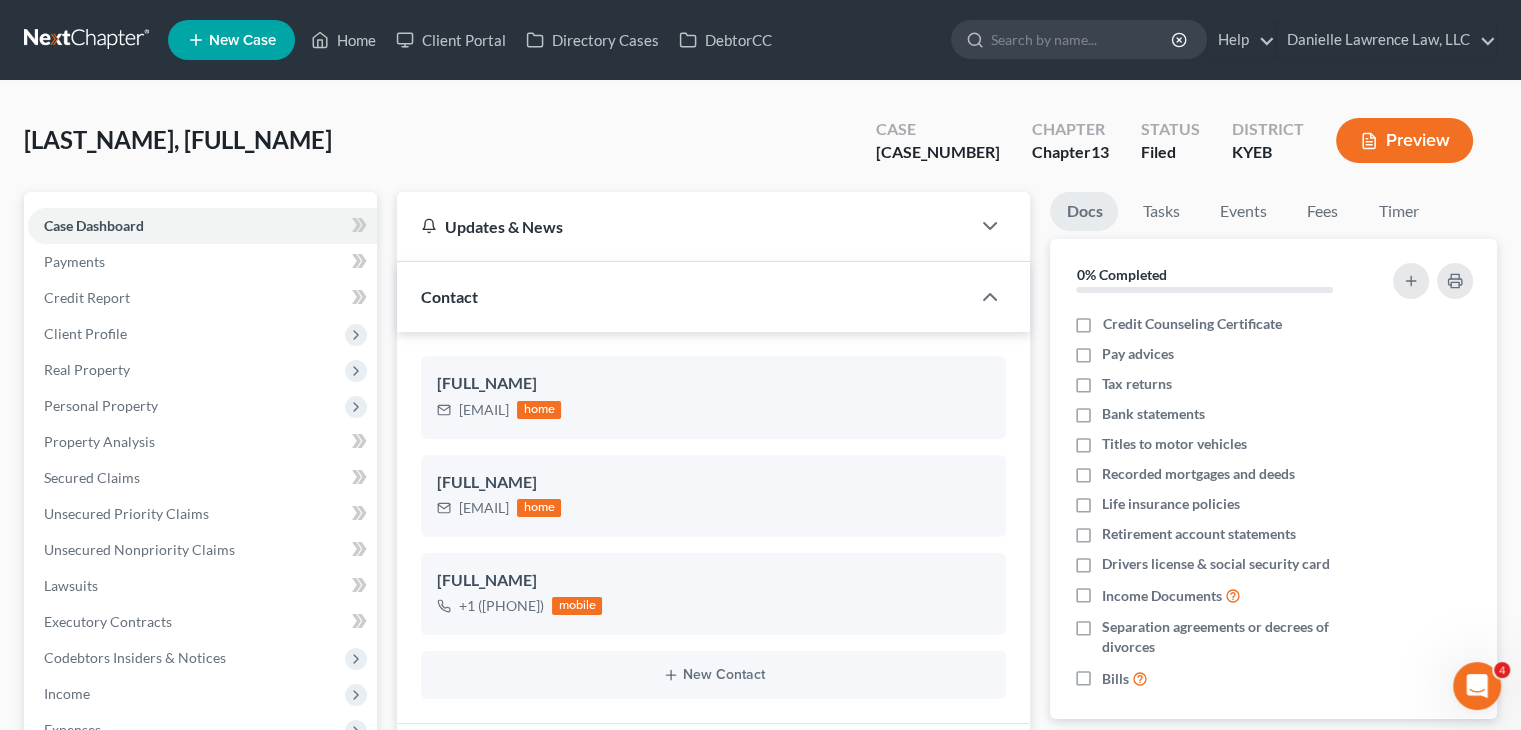 scroll, scrollTop: 75, scrollLeft: 0, axis: vertical 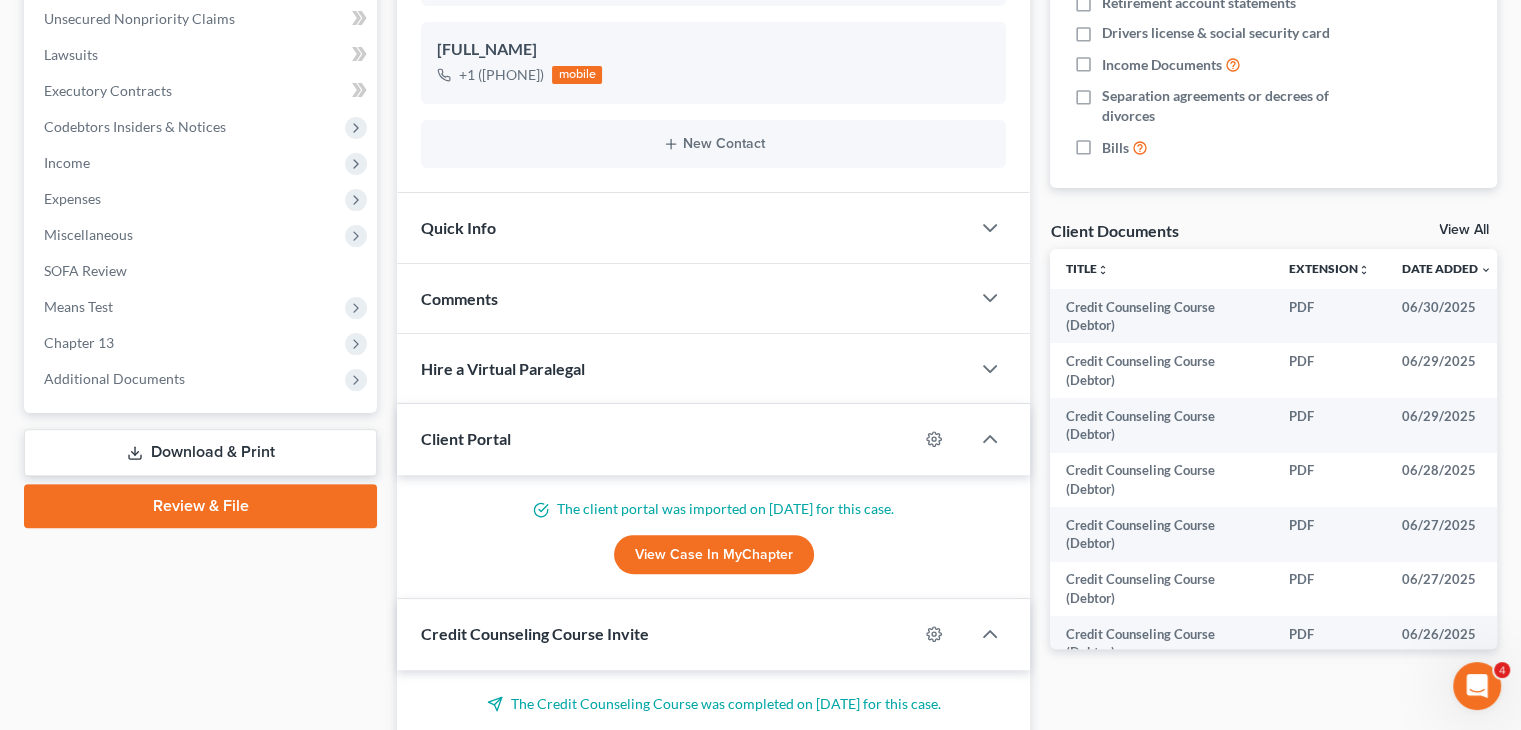 click on "Case Dashboard
Payments
Invoices
Payments
Payments
Credit Report
Client Profile
Home" at bounding box center [200, 37] 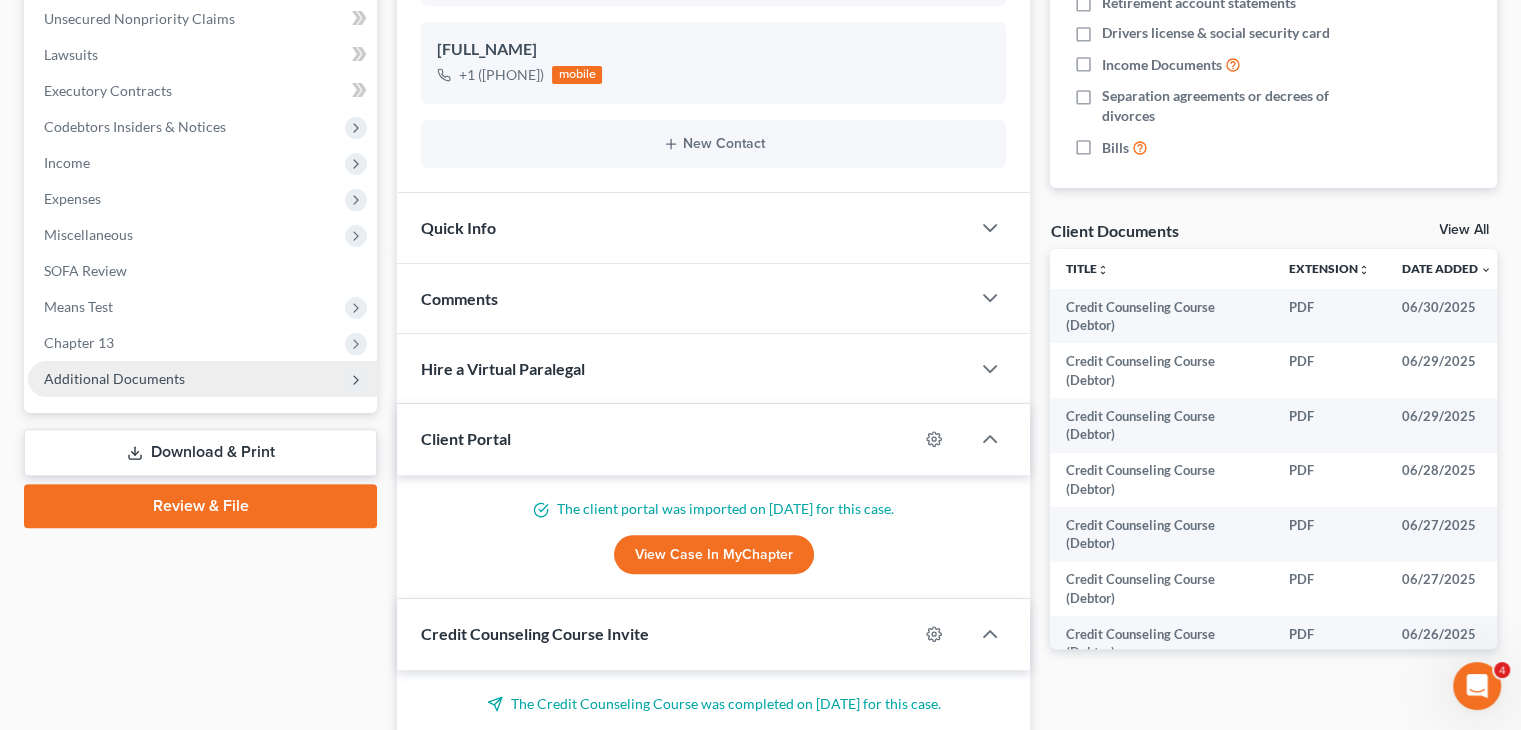 click on "Additional Documents" at bounding box center [202, 379] 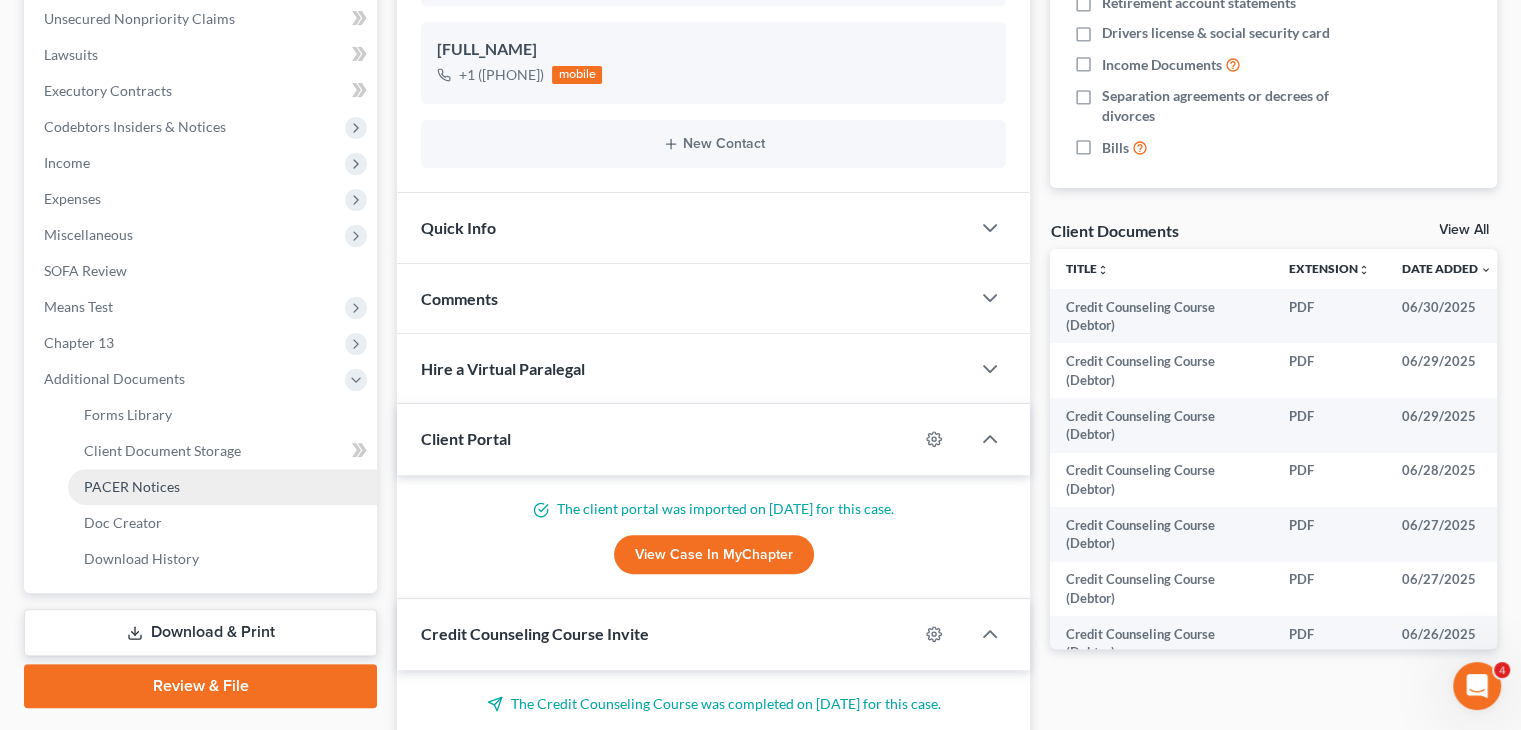 click on "PACER Notices" at bounding box center (132, 486) 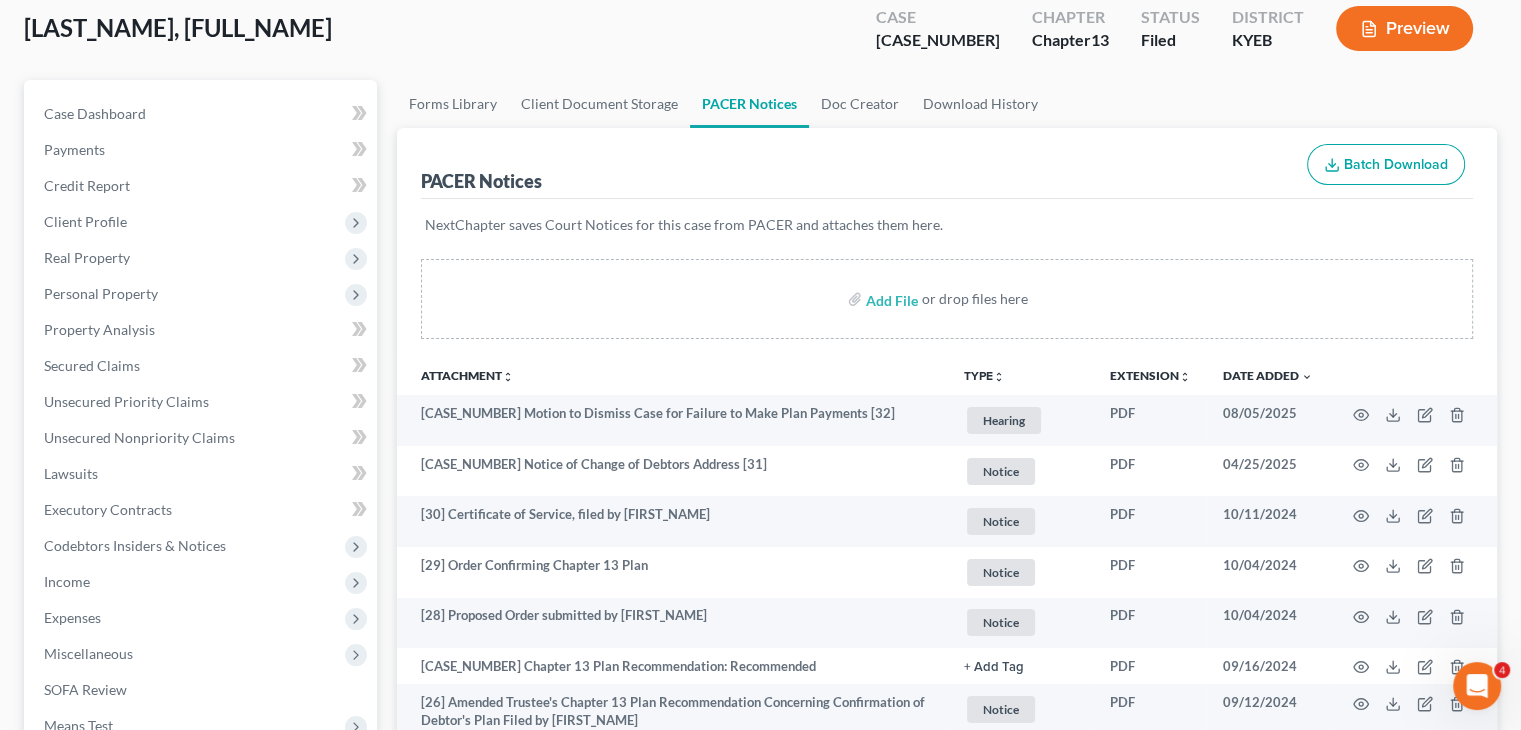 scroll, scrollTop: 160, scrollLeft: 0, axis: vertical 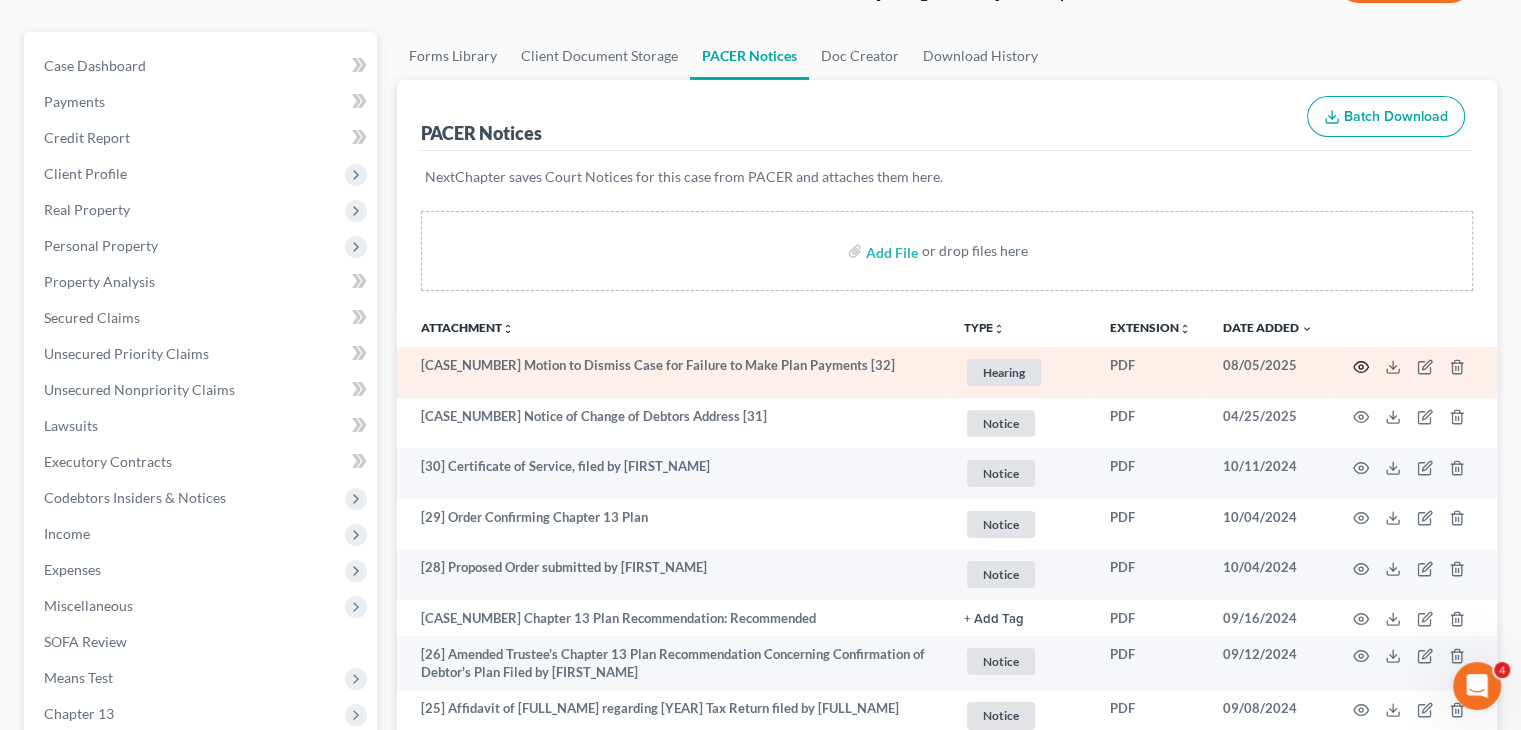 click 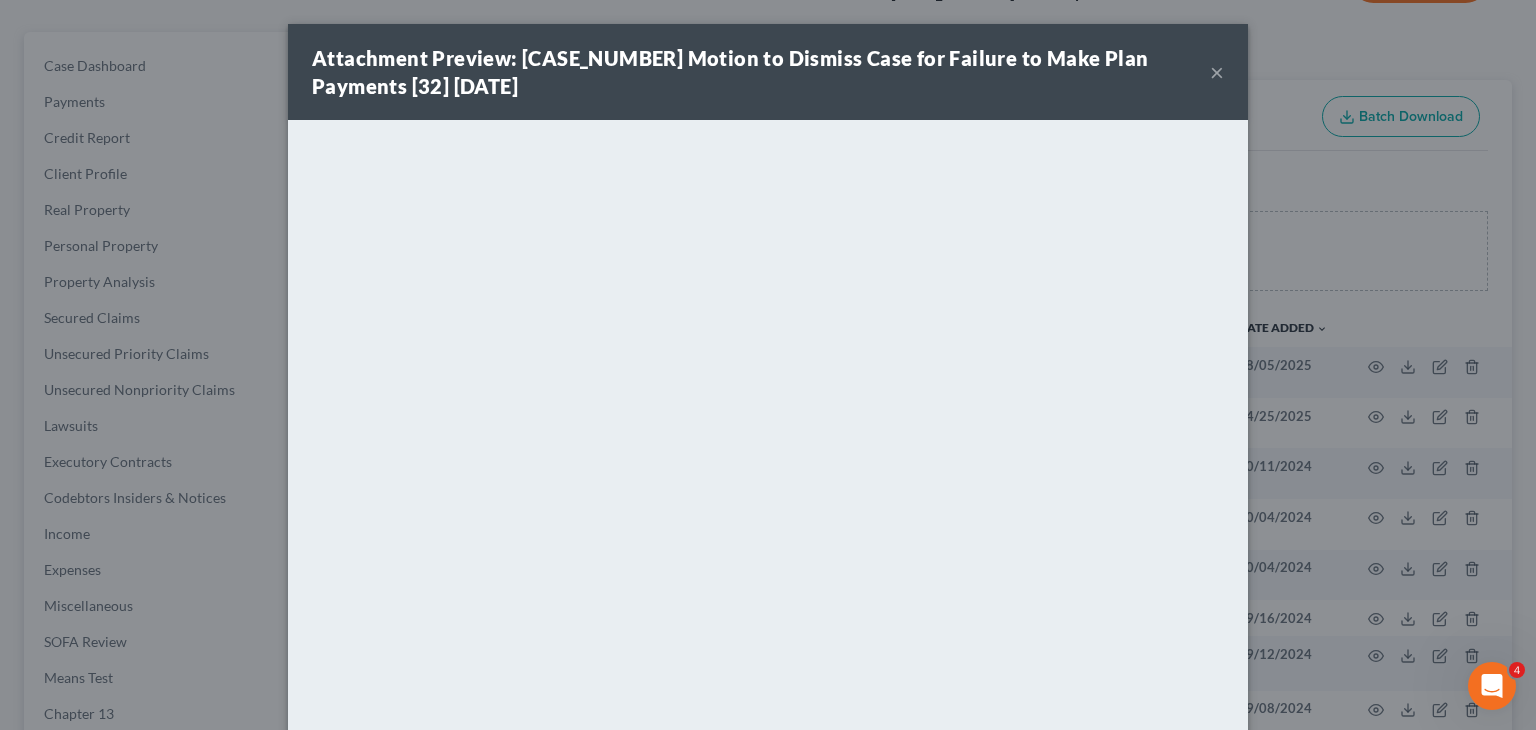 click on "×" at bounding box center [1217, 72] 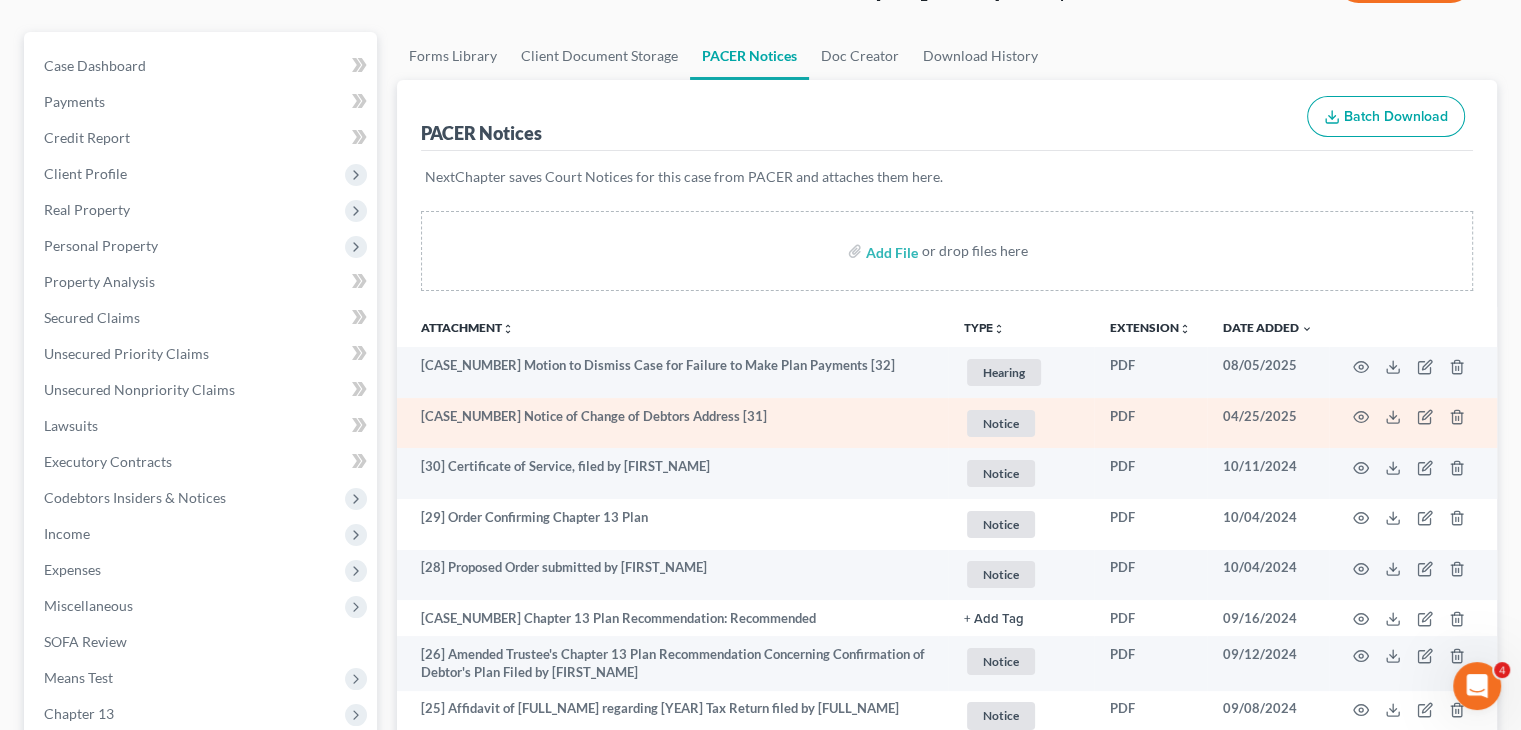 scroll, scrollTop: 0, scrollLeft: 0, axis: both 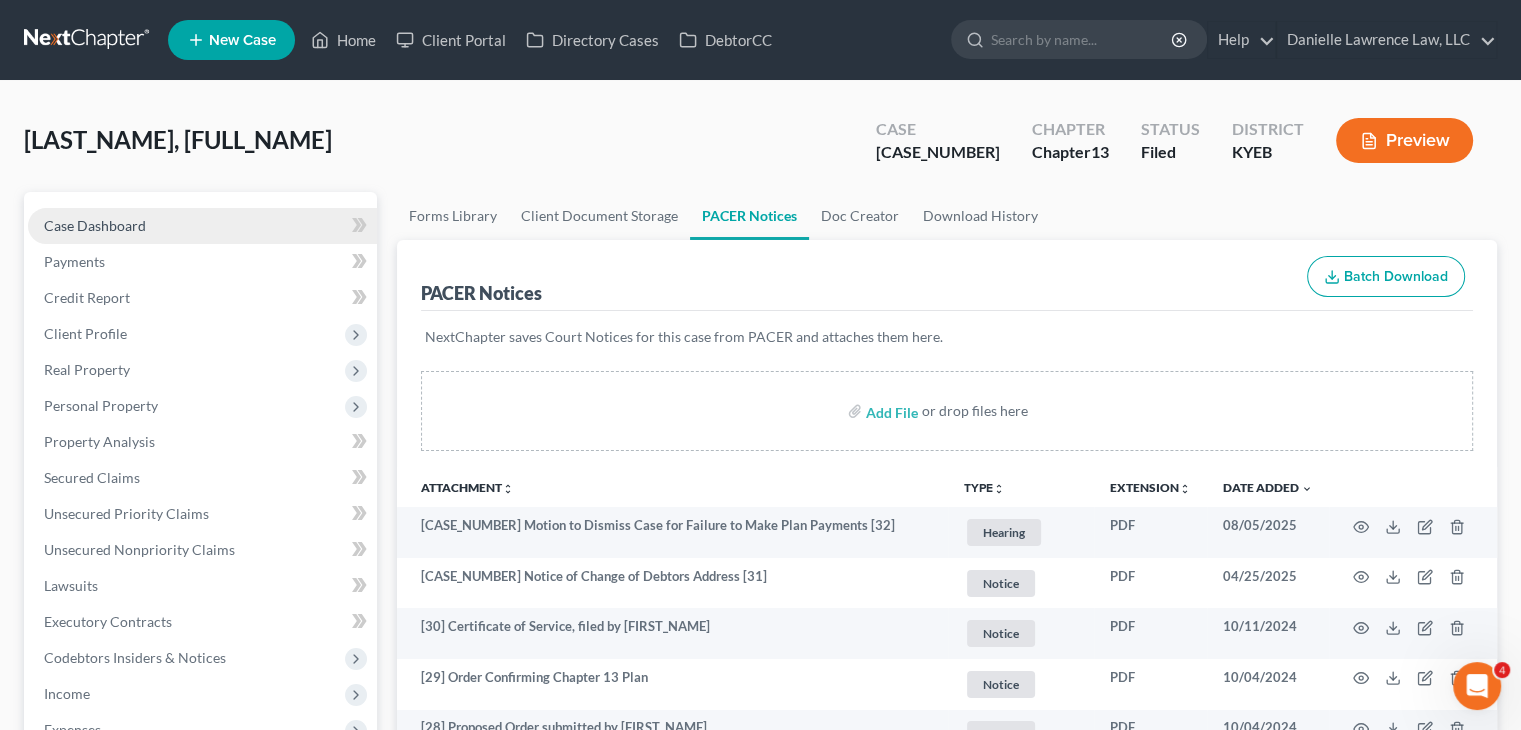 click on "Case Dashboard" at bounding box center [95, 225] 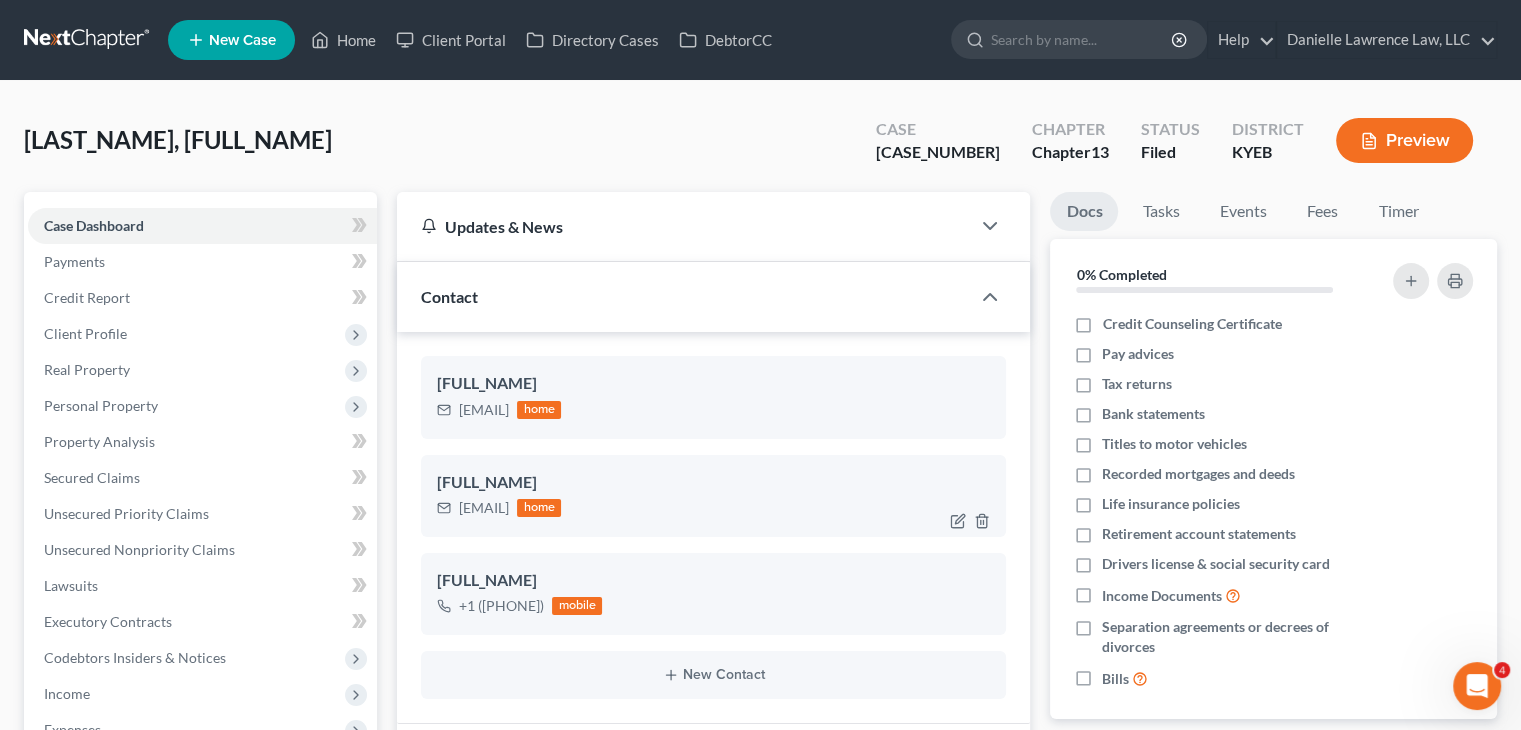 scroll, scrollTop: 156, scrollLeft: 0, axis: vertical 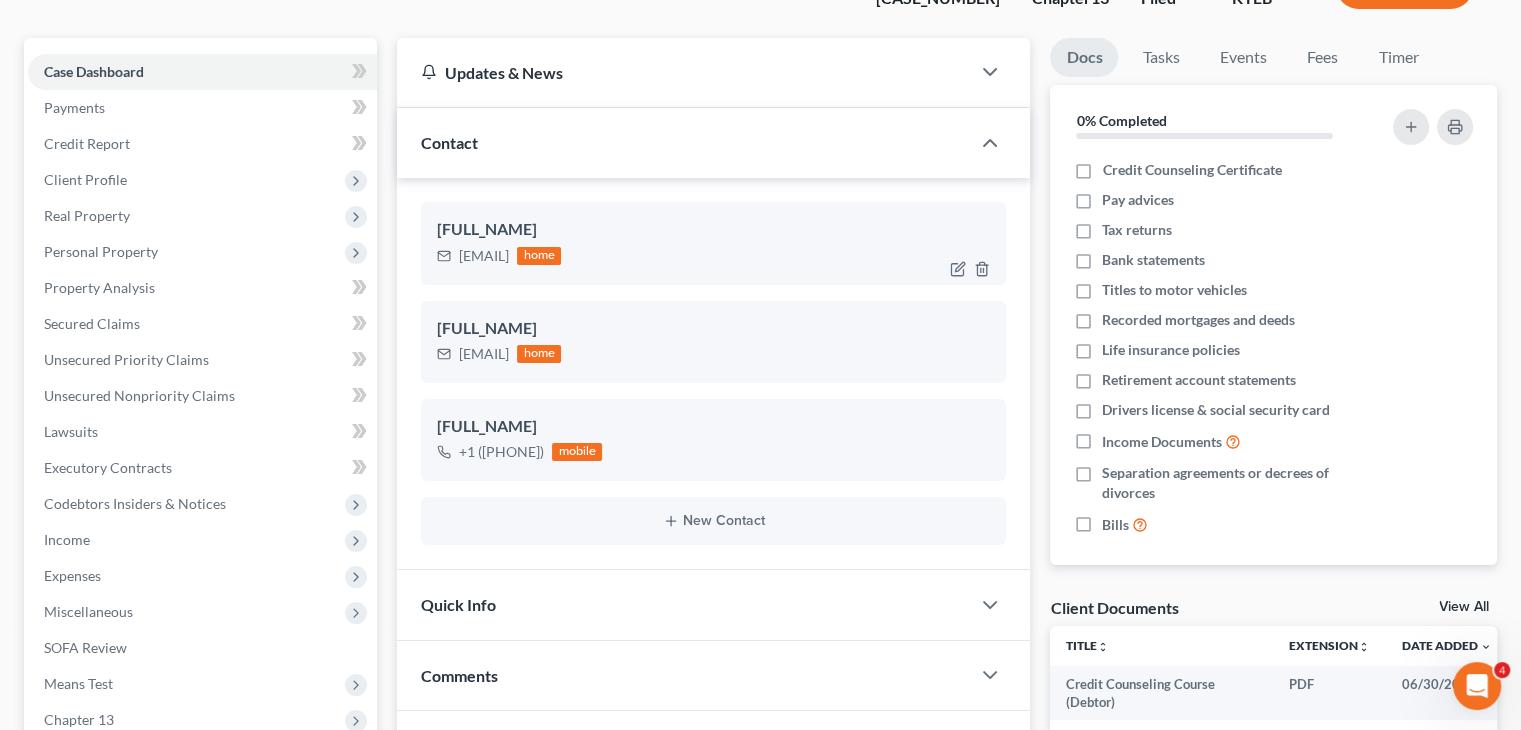 drag, startPoint x: 583, startPoint y: 262, endPoint x: 456, endPoint y: 259, distance: 127.03543 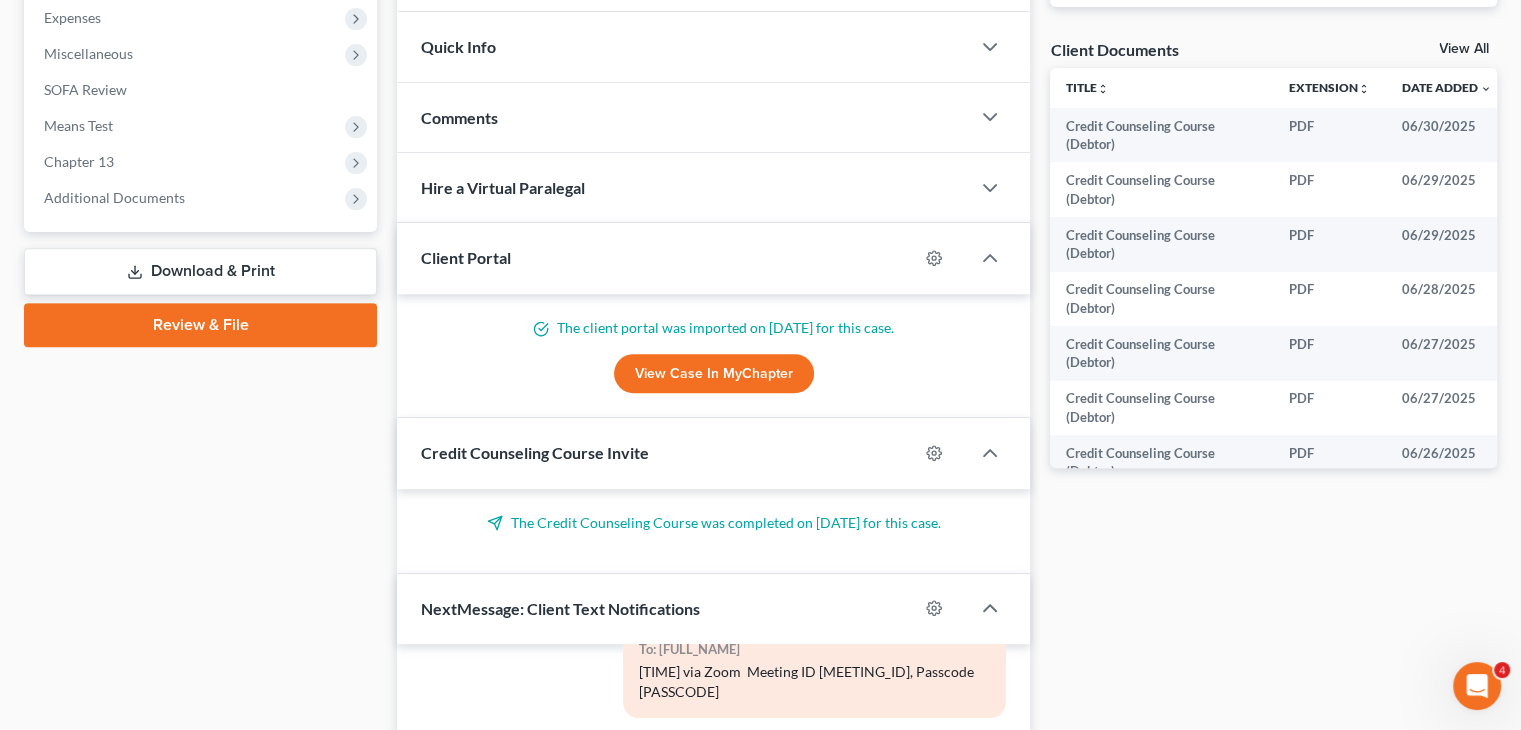 scroll, scrollTop: 744, scrollLeft: 0, axis: vertical 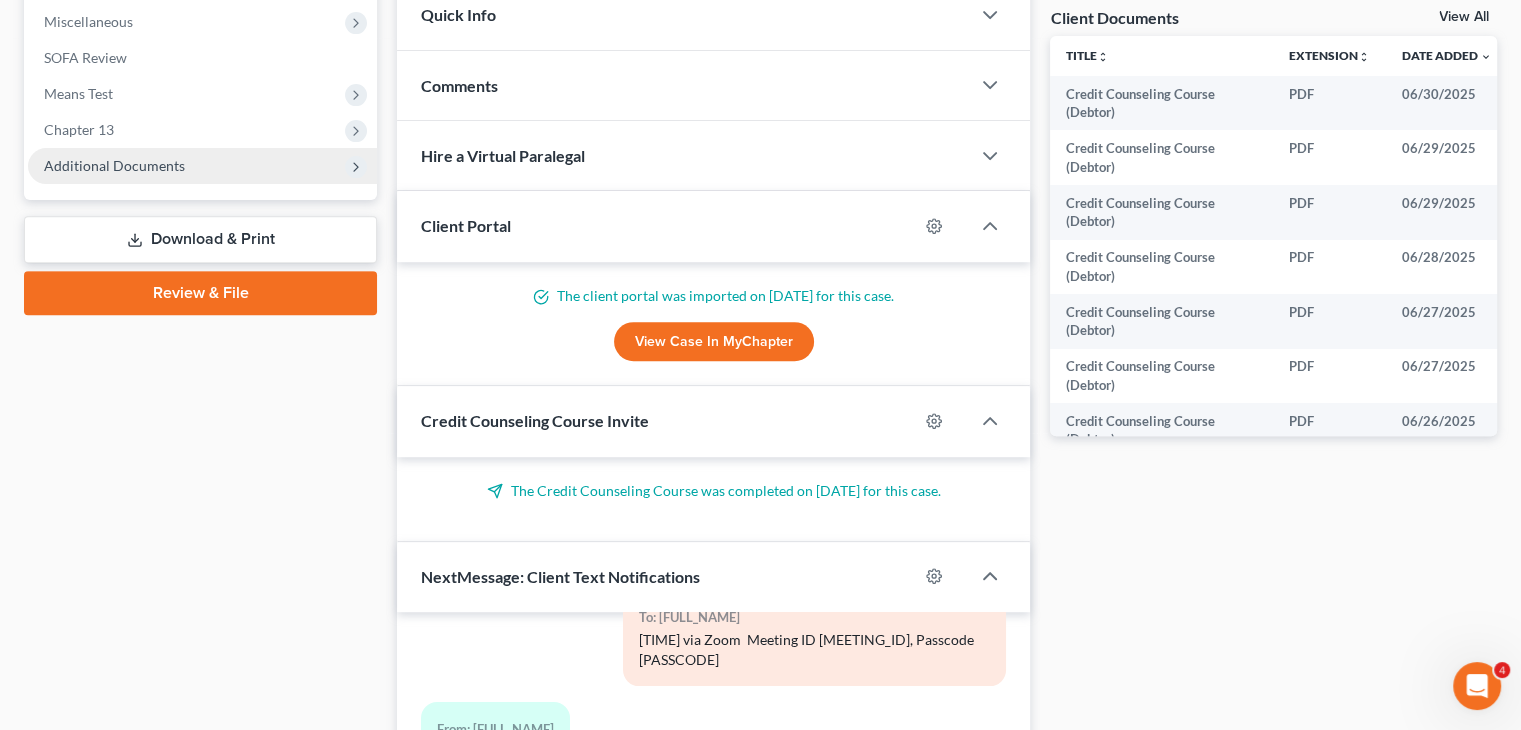 click on "Additional Documents" at bounding box center (202, 166) 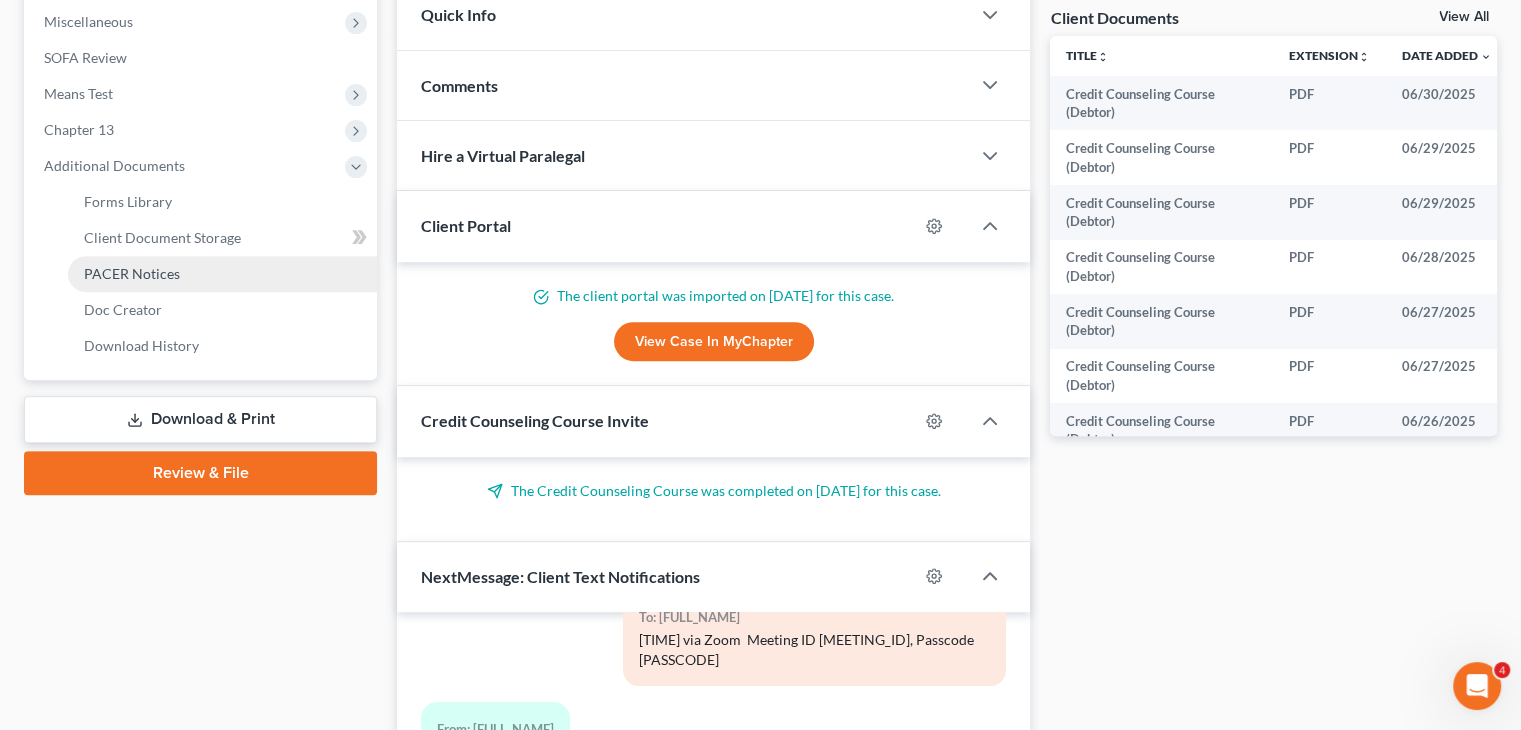 click on "PACER Notices" at bounding box center (132, 273) 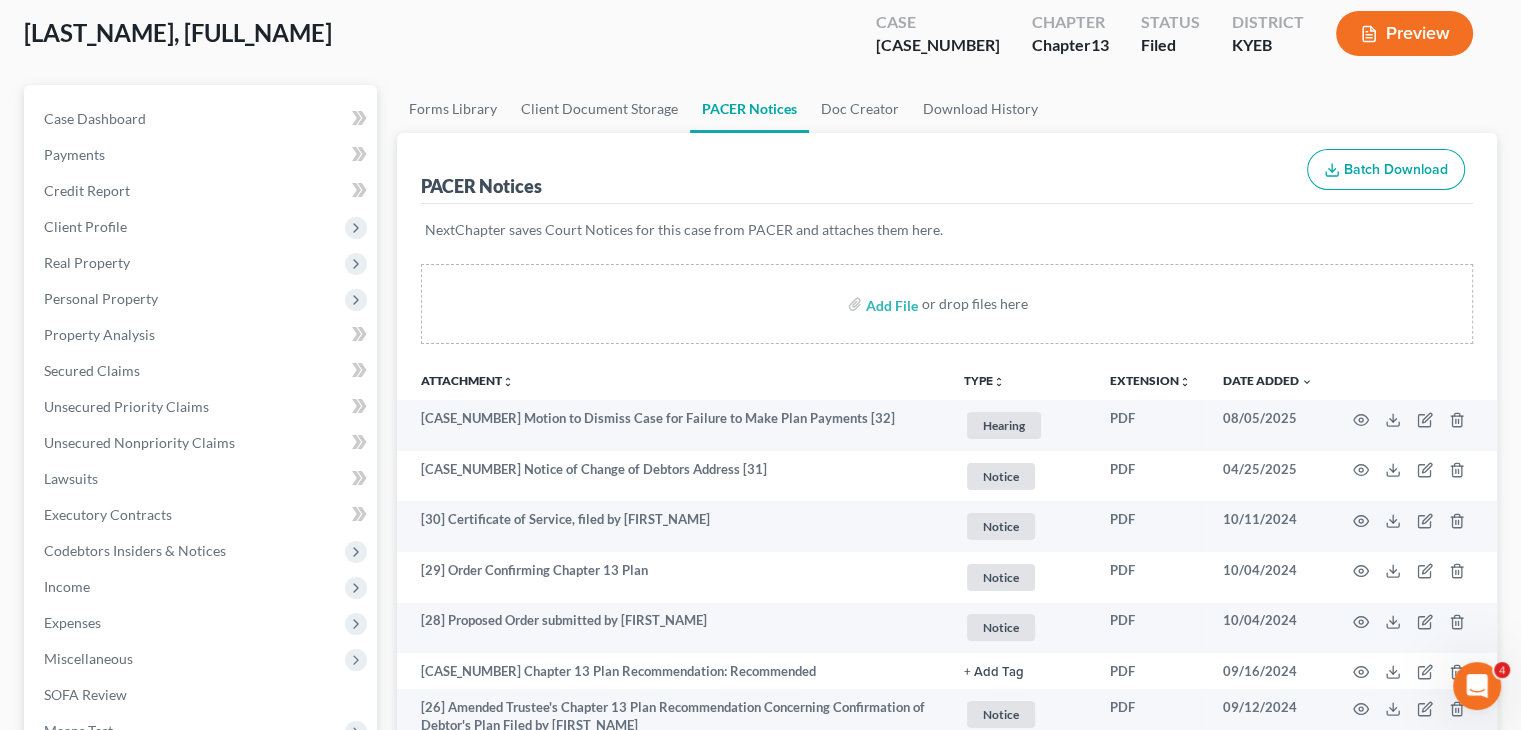 scroll, scrollTop: 0, scrollLeft: 0, axis: both 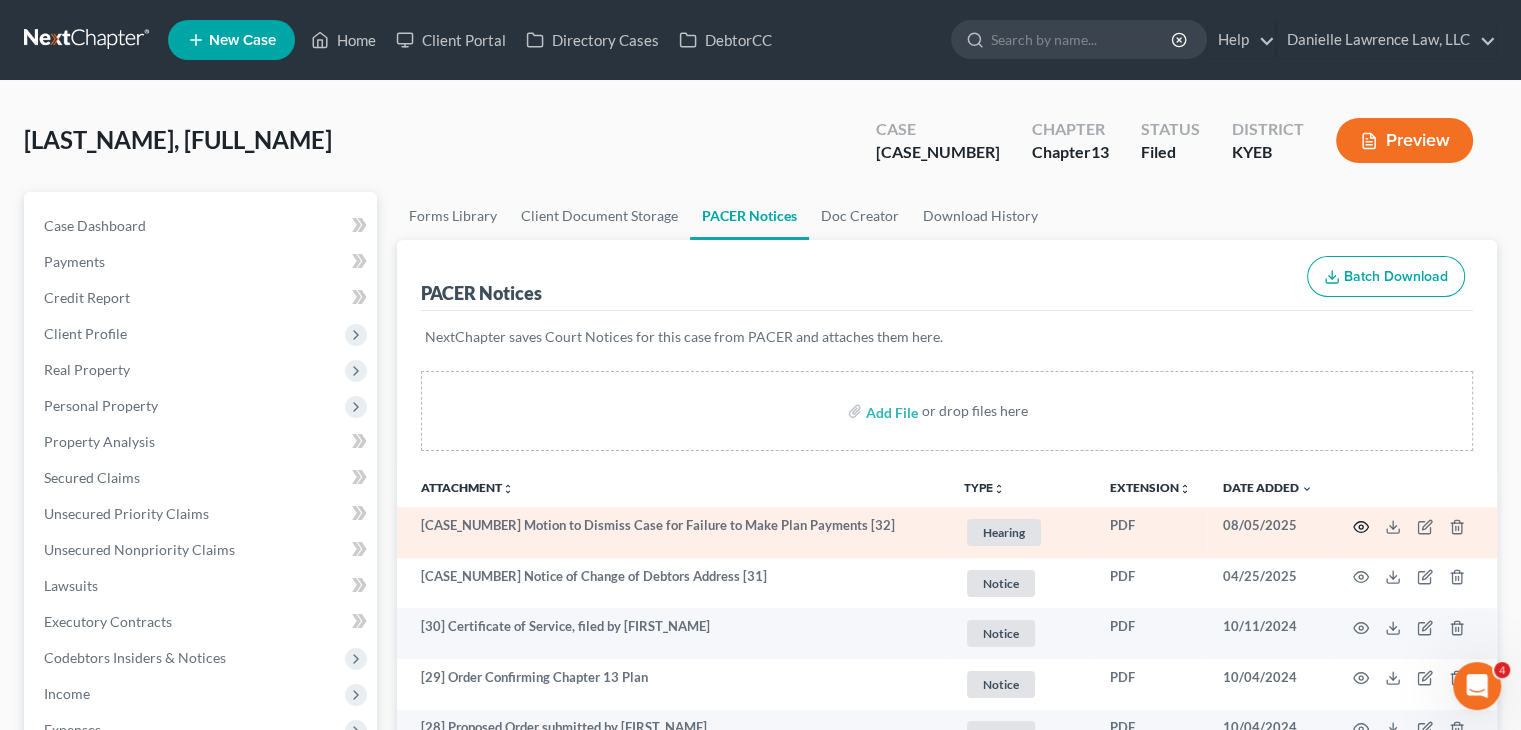click 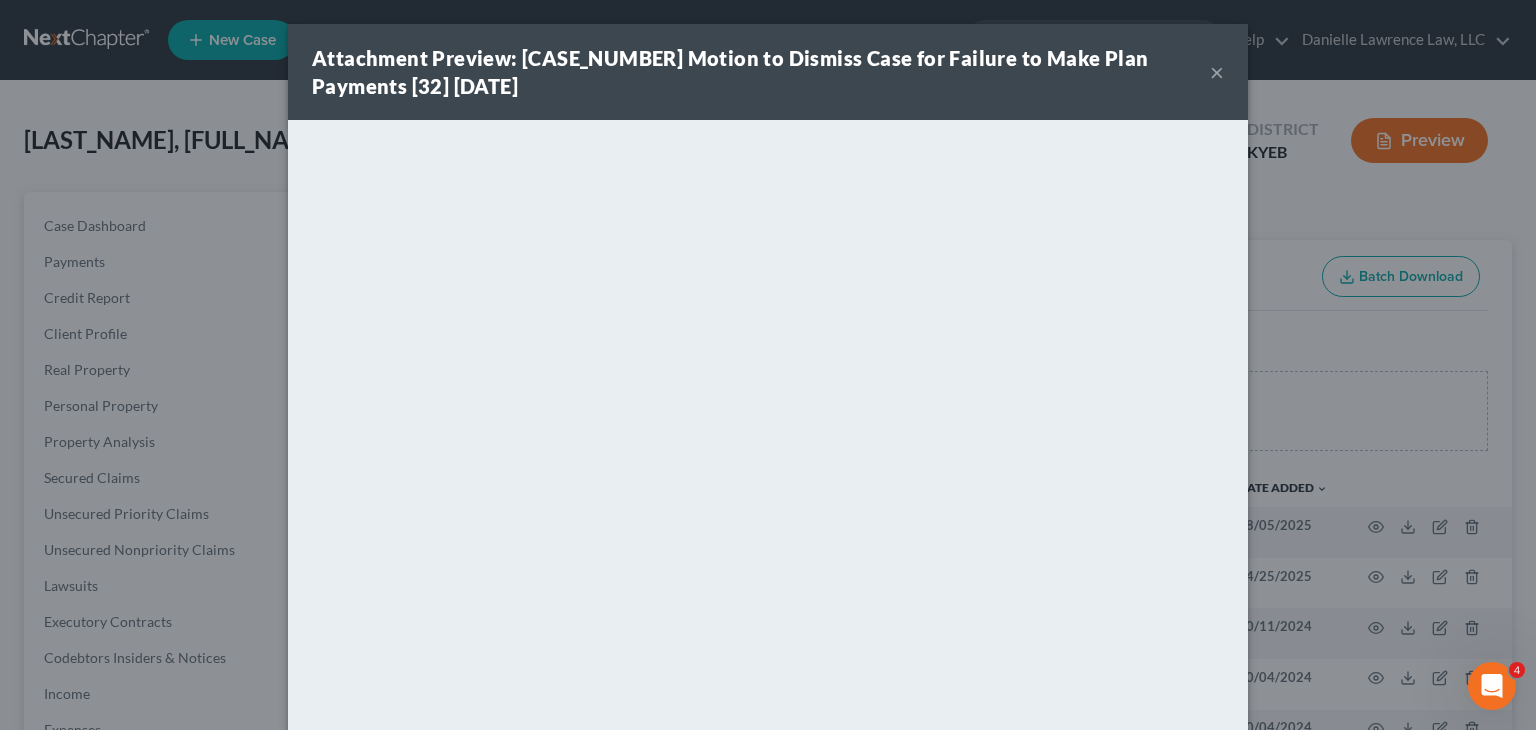 click on "×" at bounding box center [1217, 72] 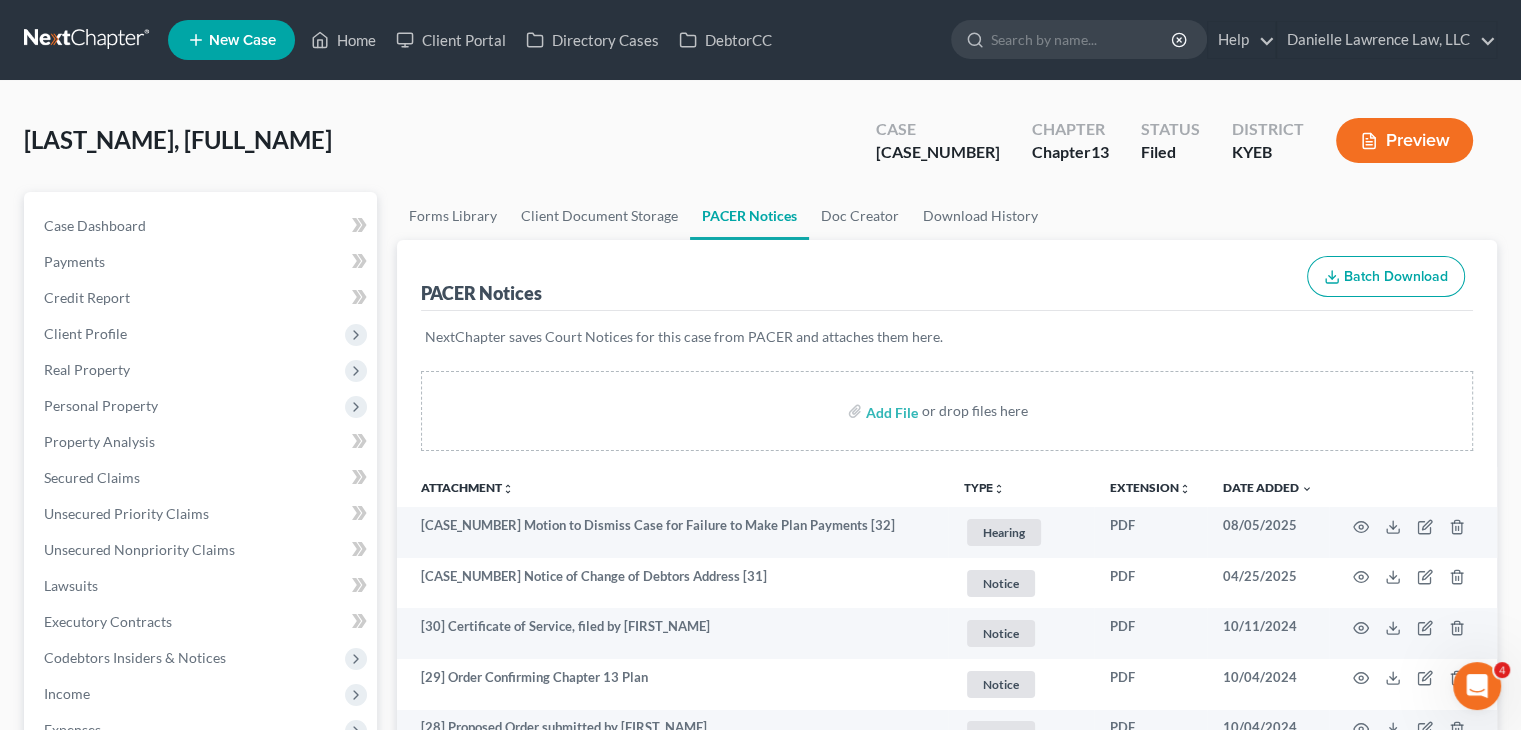 click at bounding box center [88, 40] 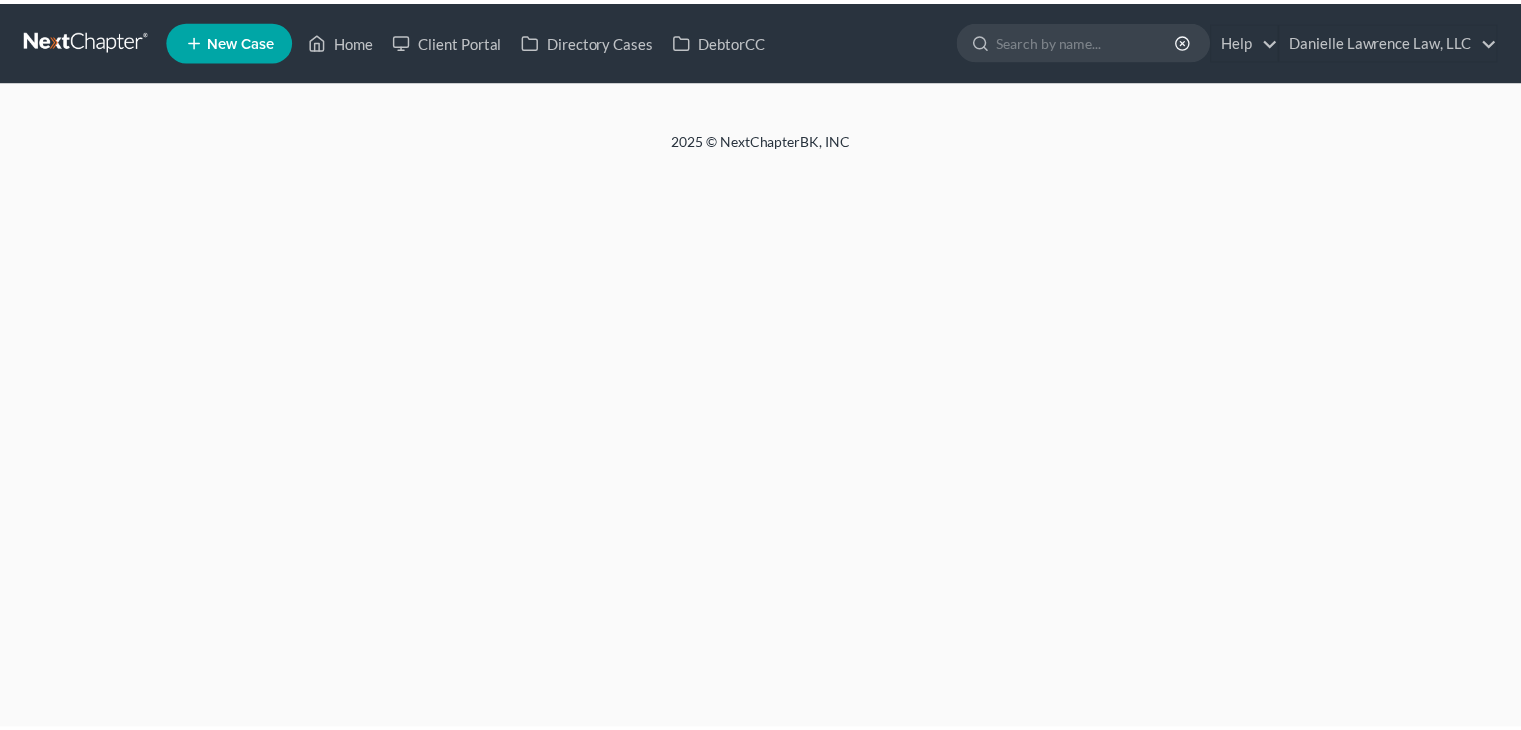 scroll, scrollTop: 0, scrollLeft: 0, axis: both 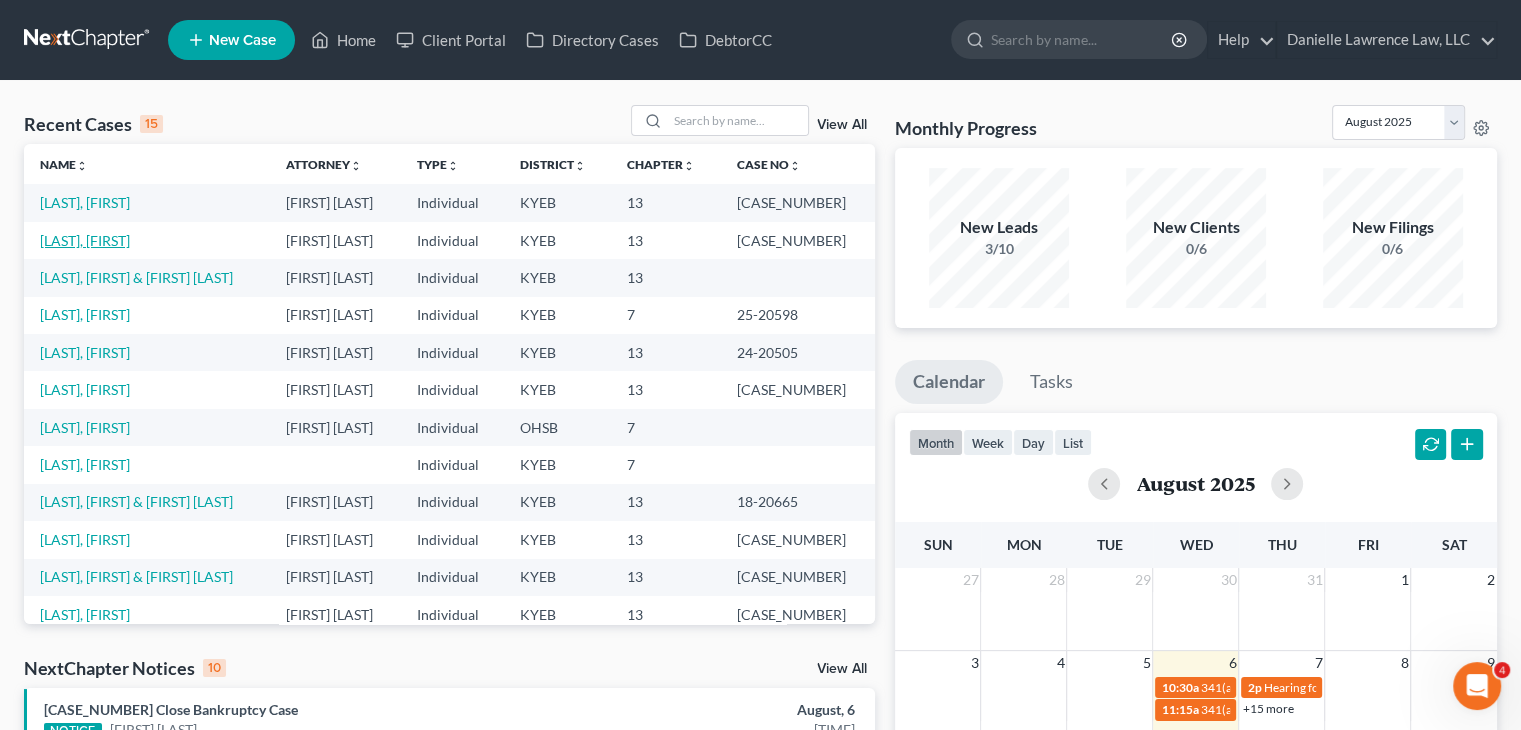 click on "[LAST], [FIRST]" at bounding box center [85, 240] 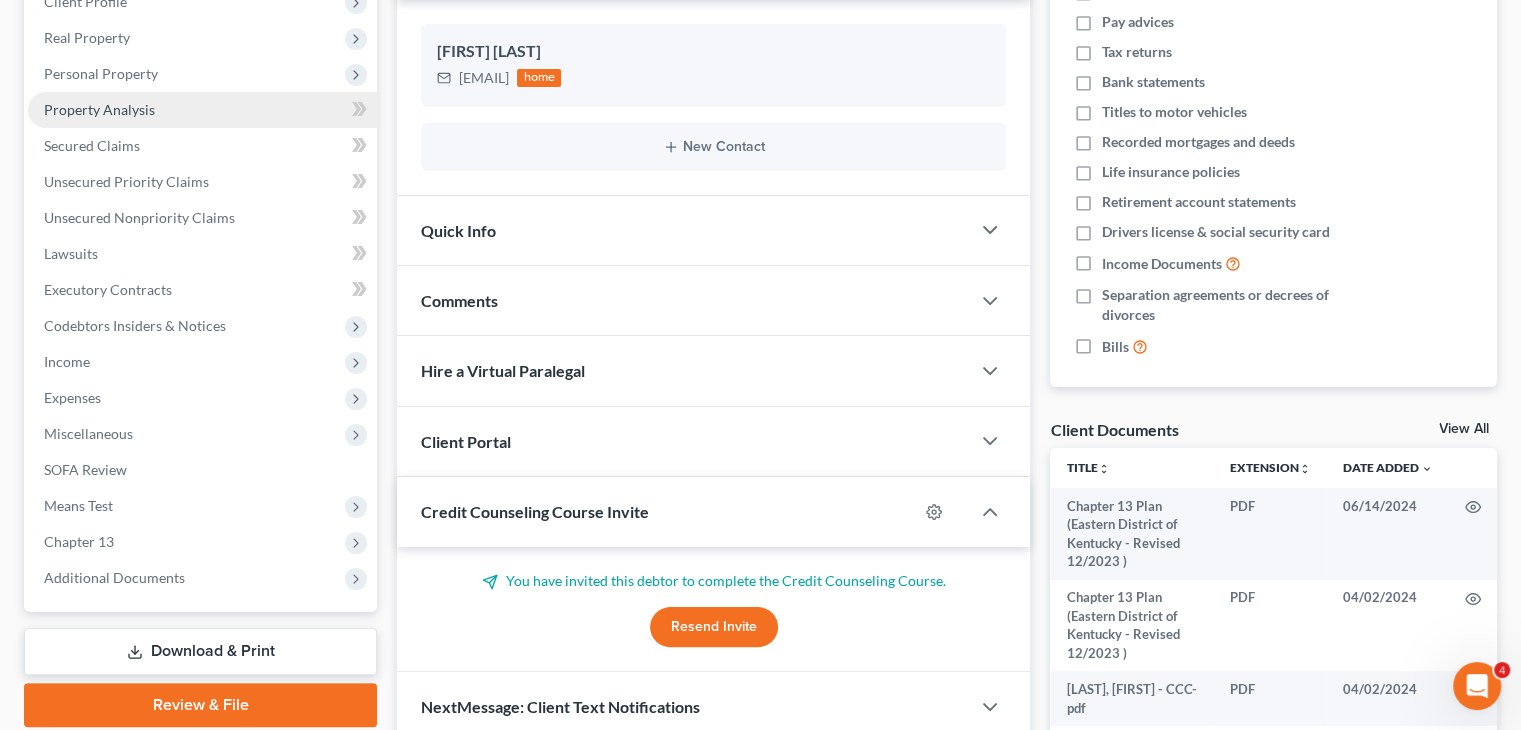scroll, scrollTop: 444, scrollLeft: 0, axis: vertical 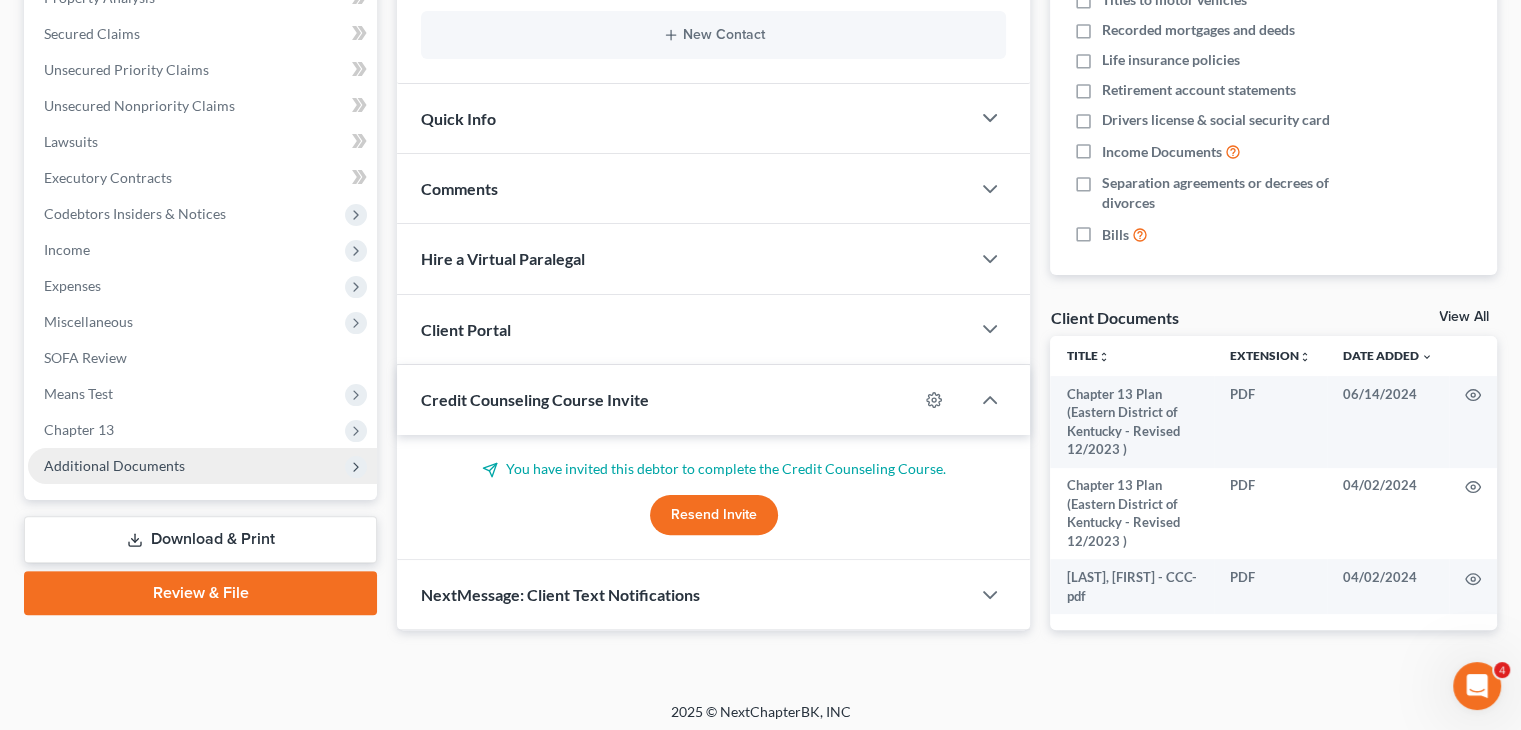 click on "Additional Documents" at bounding box center [202, 466] 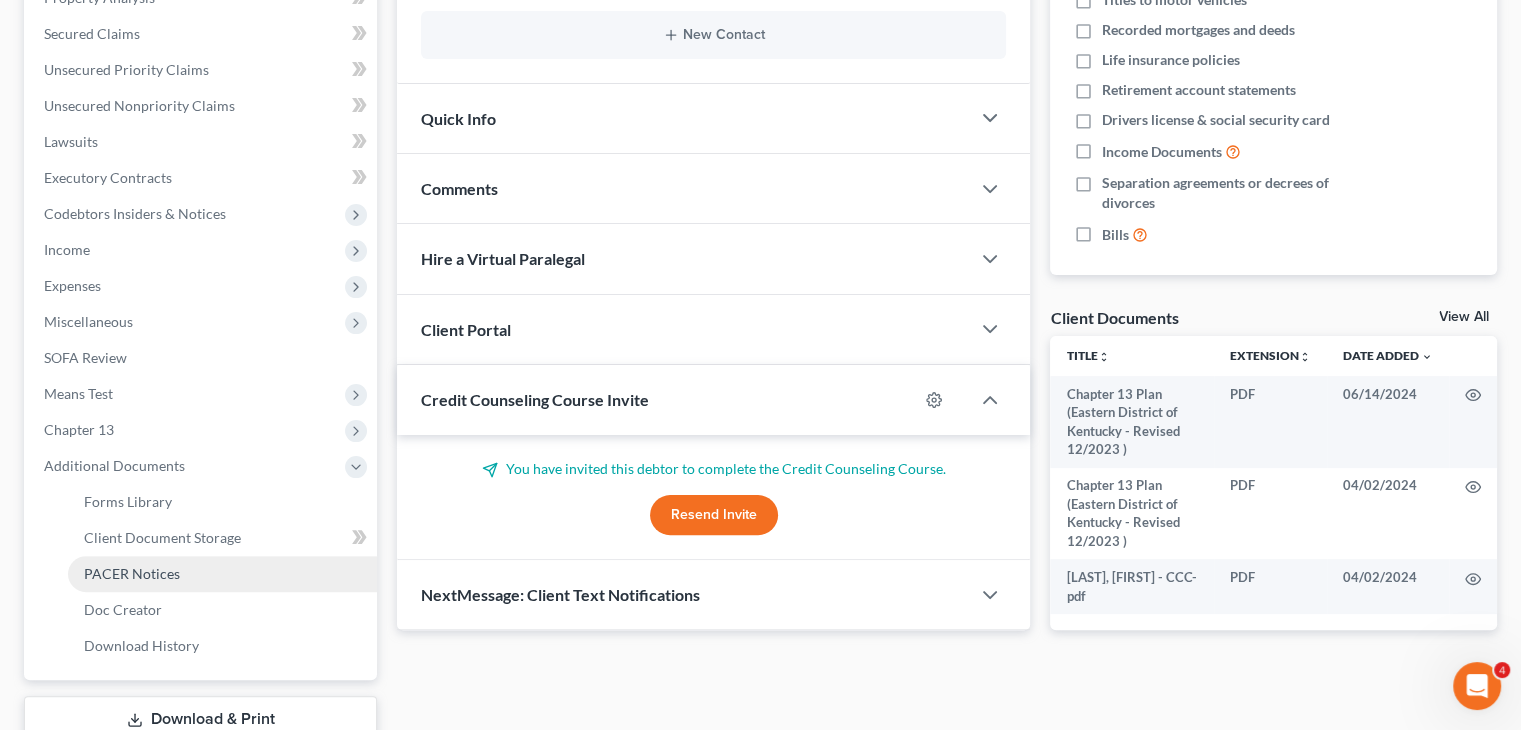 click on "PACER Notices" at bounding box center [222, 574] 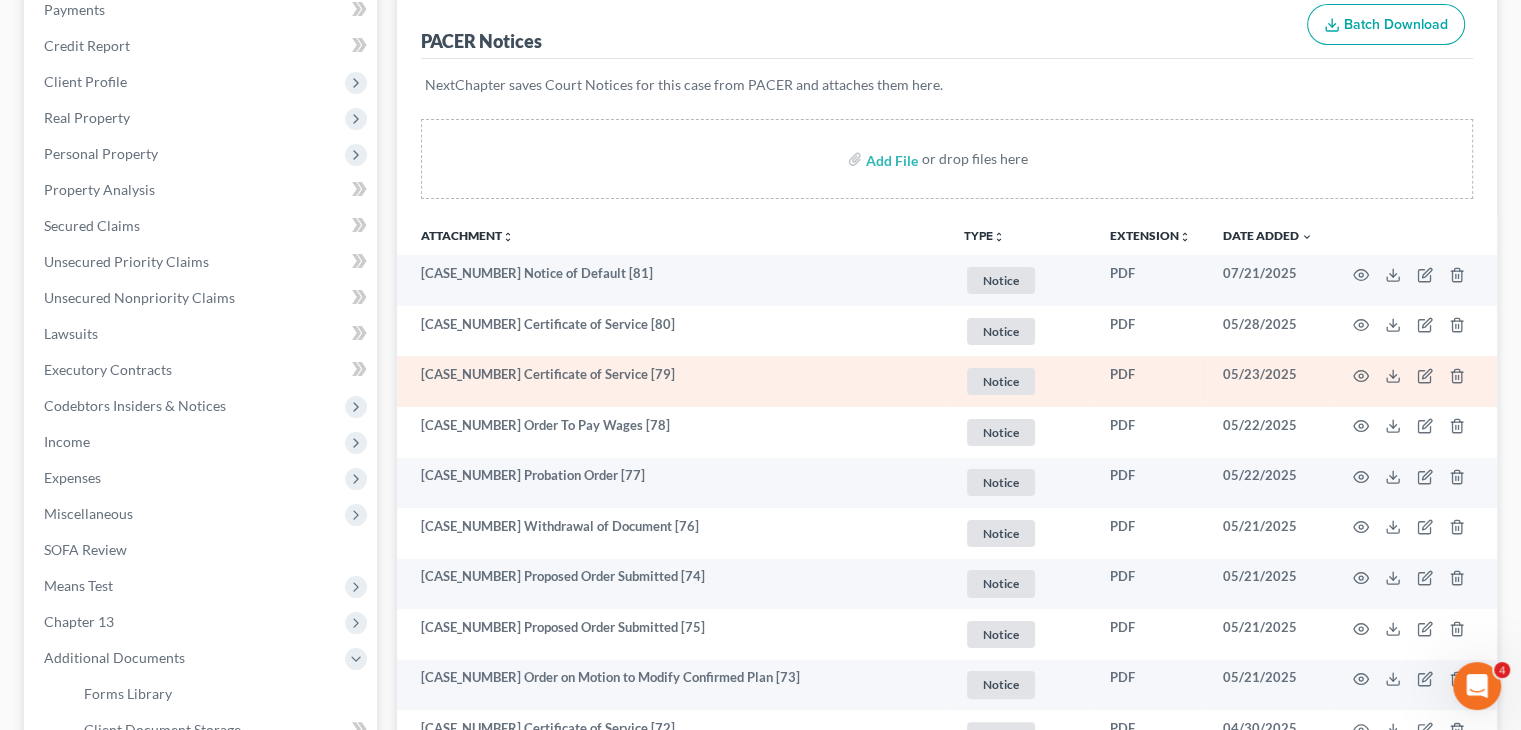scroll, scrollTop: 254, scrollLeft: 0, axis: vertical 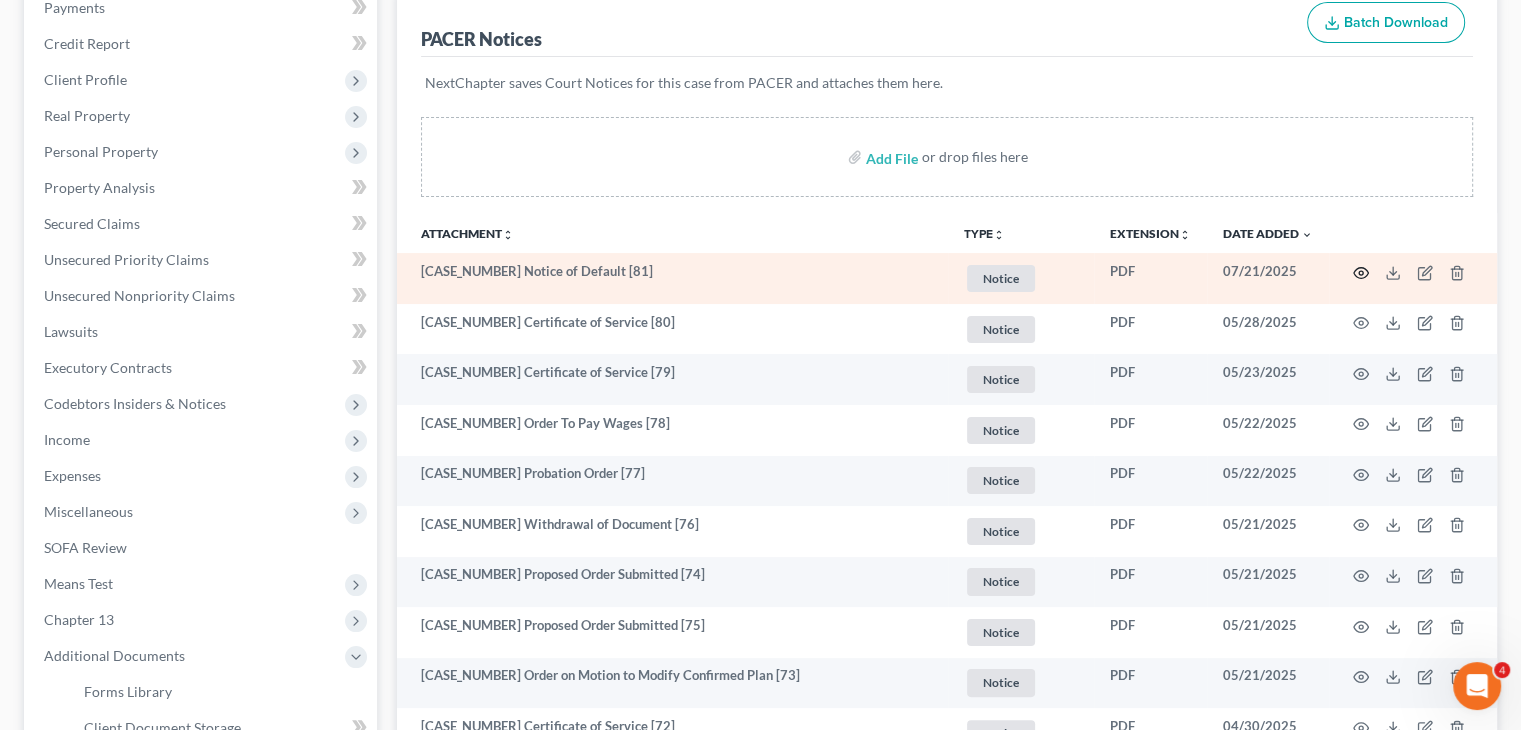 click 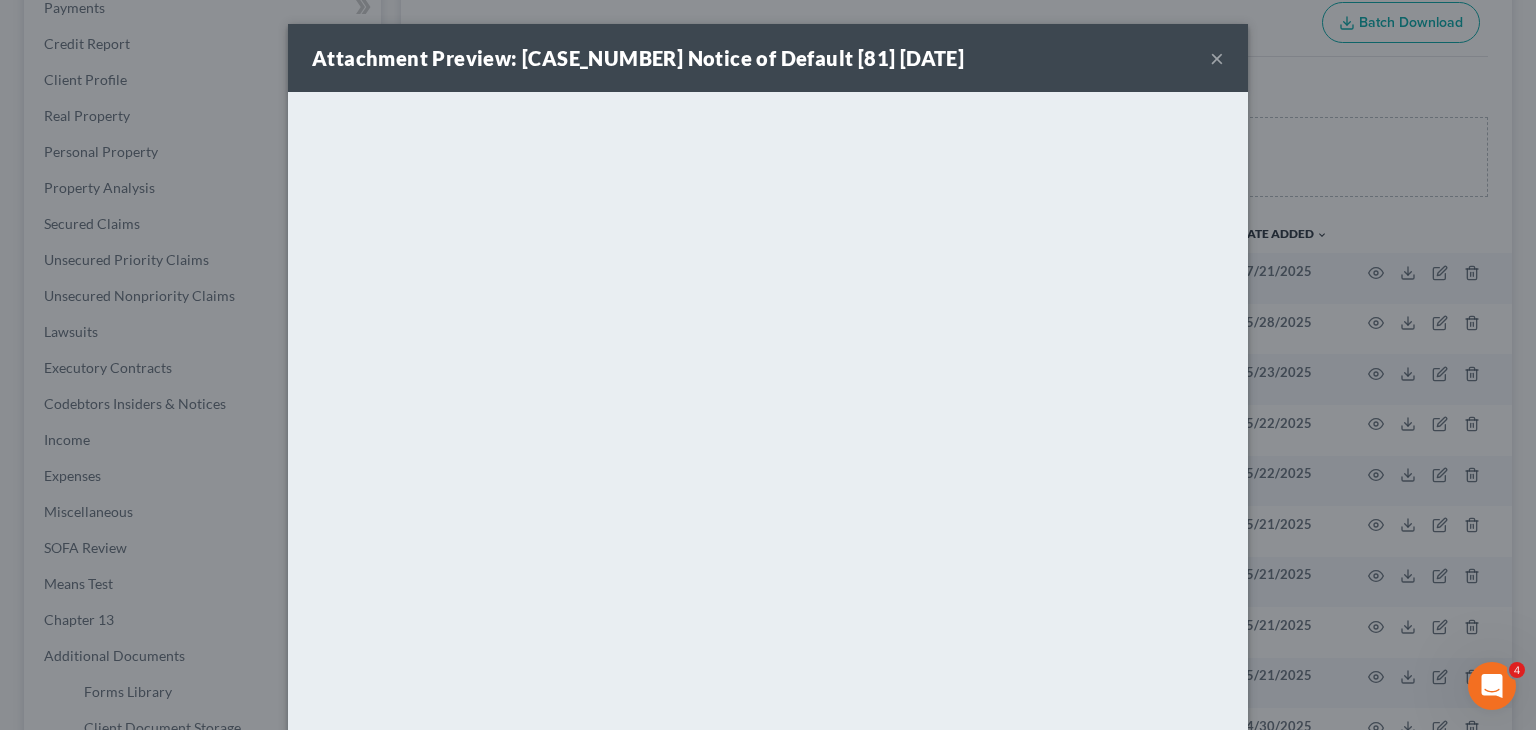 click on "×" at bounding box center [1217, 58] 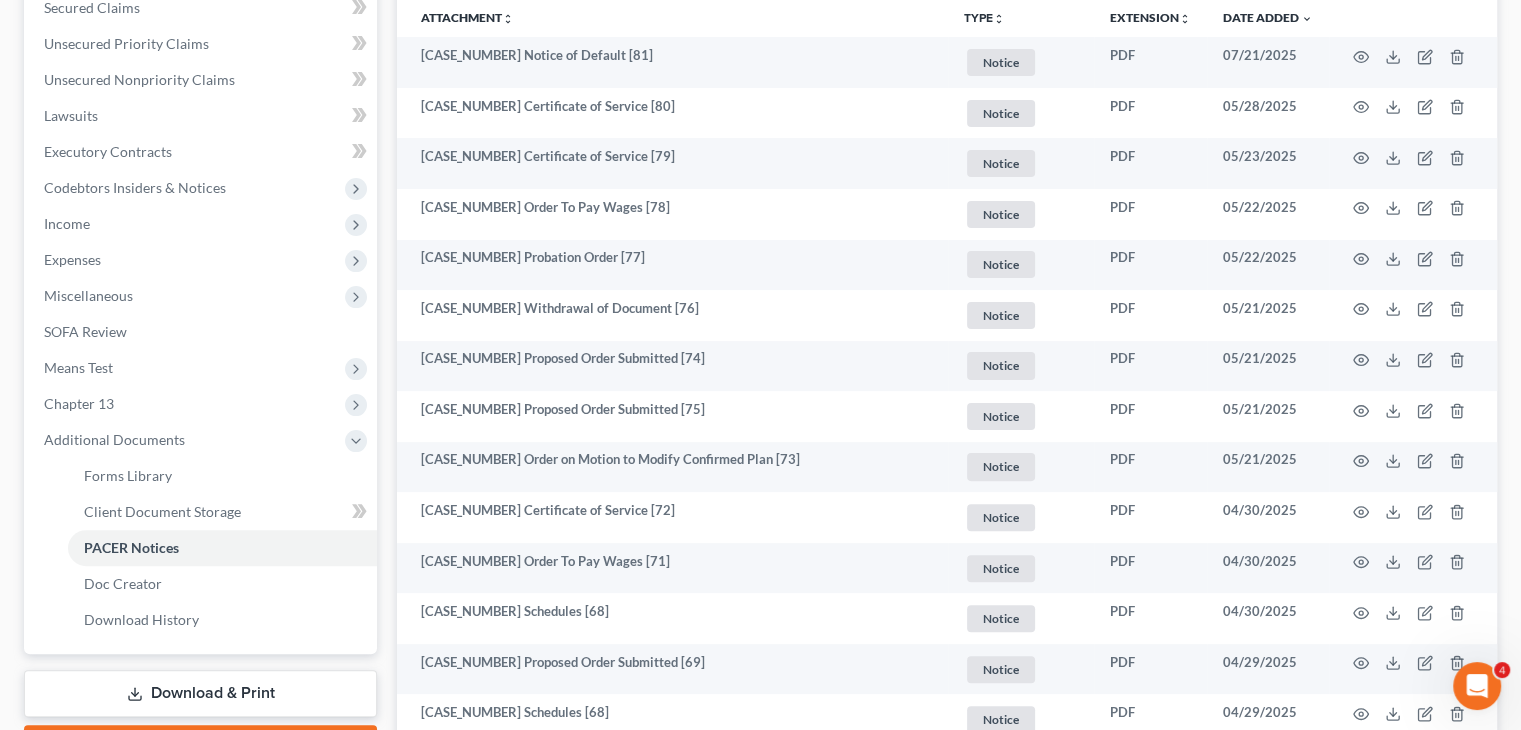 scroll, scrollTop: 0, scrollLeft: 0, axis: both 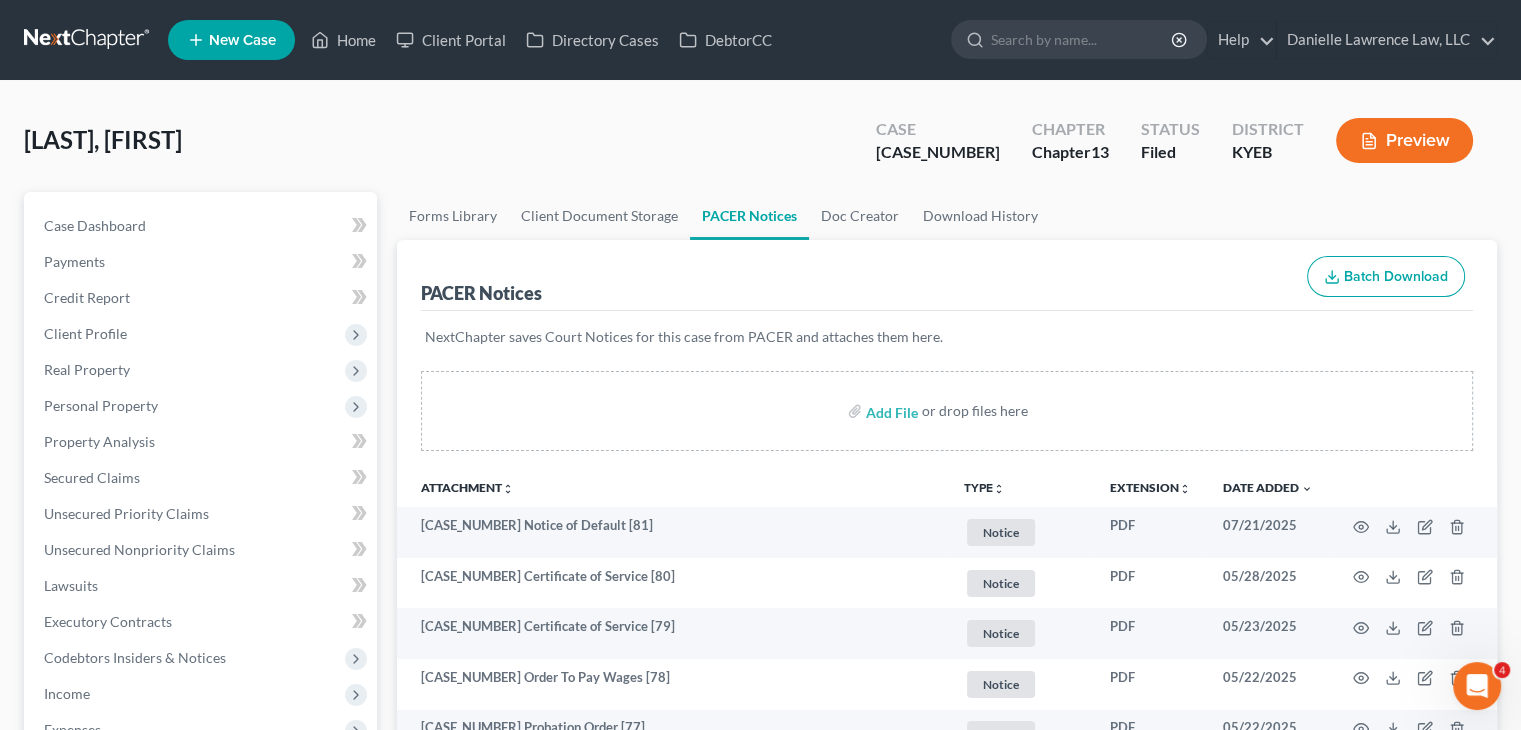 click at bounding box center [88, 40] 